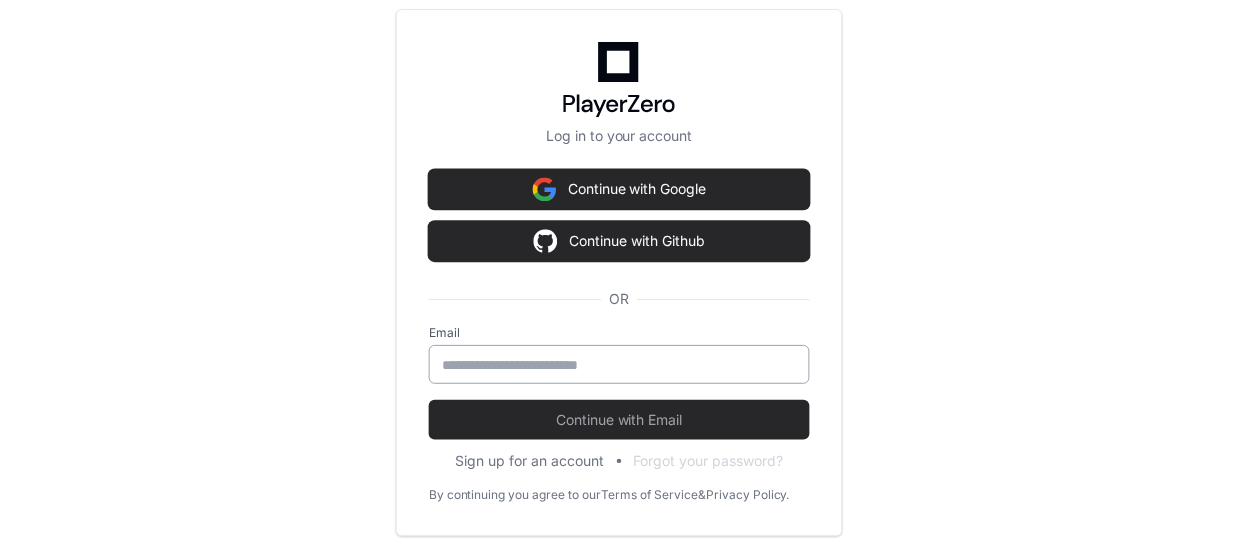 scroll, scrollTop: 0, scrollLeft: 0, axis: both 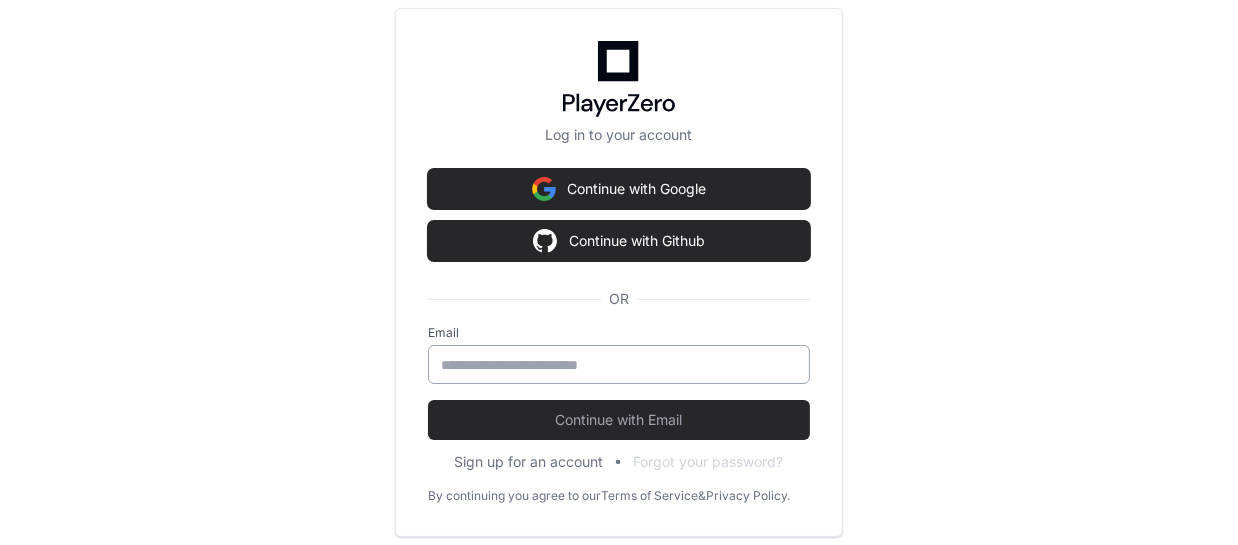 click at bounding box center (619, 365) 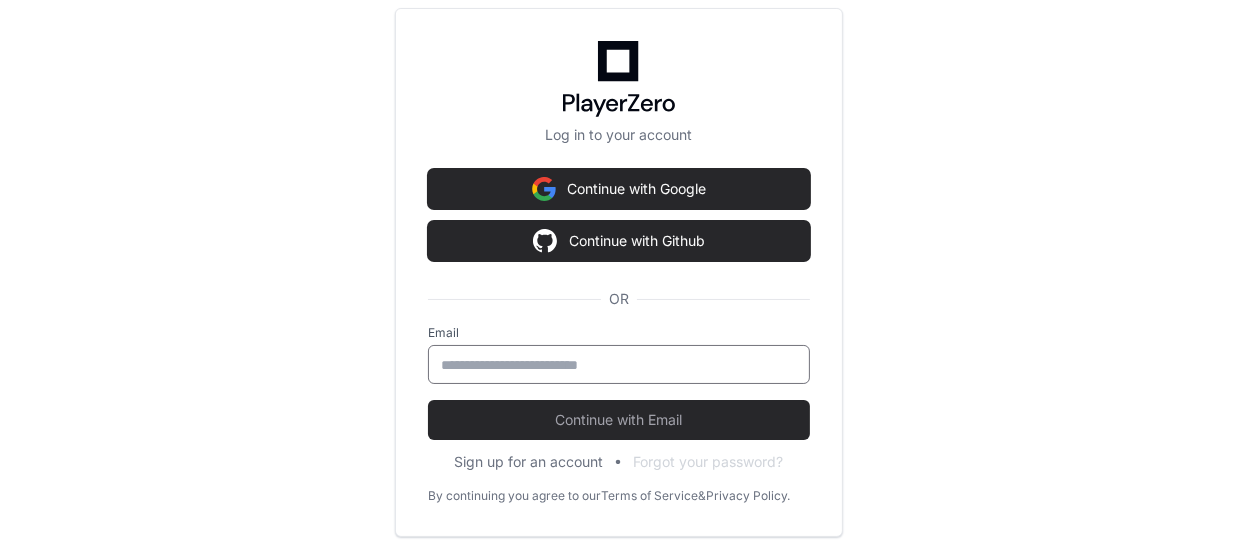 type on "**********" 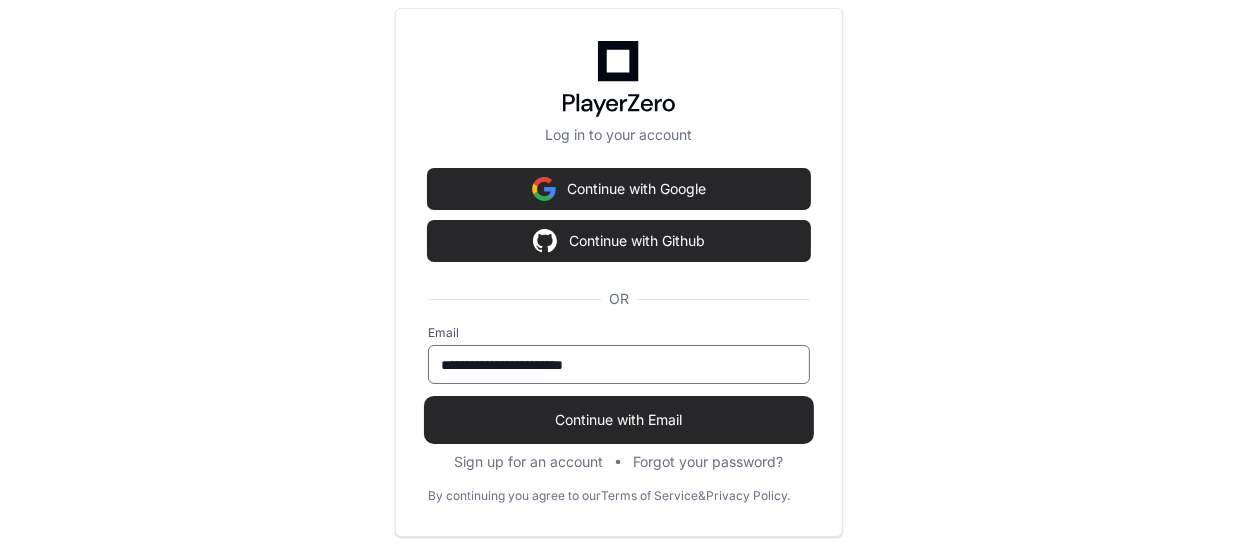 click on "Continue with Email" at bounding box center (619, 420) 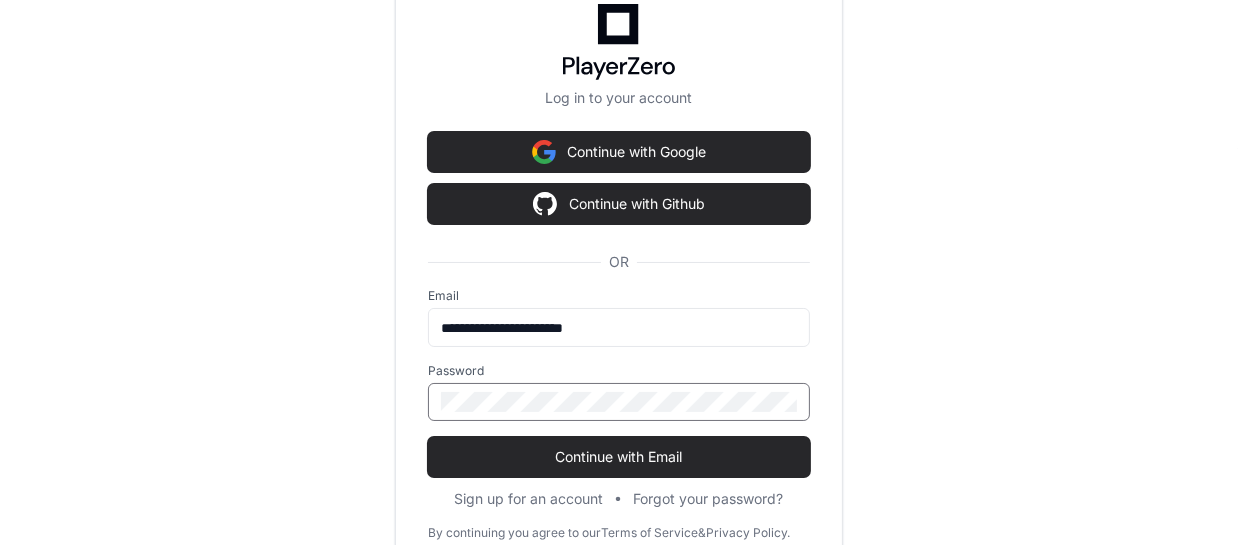 click on "Continue with Email" at bounding box center [619, 457] 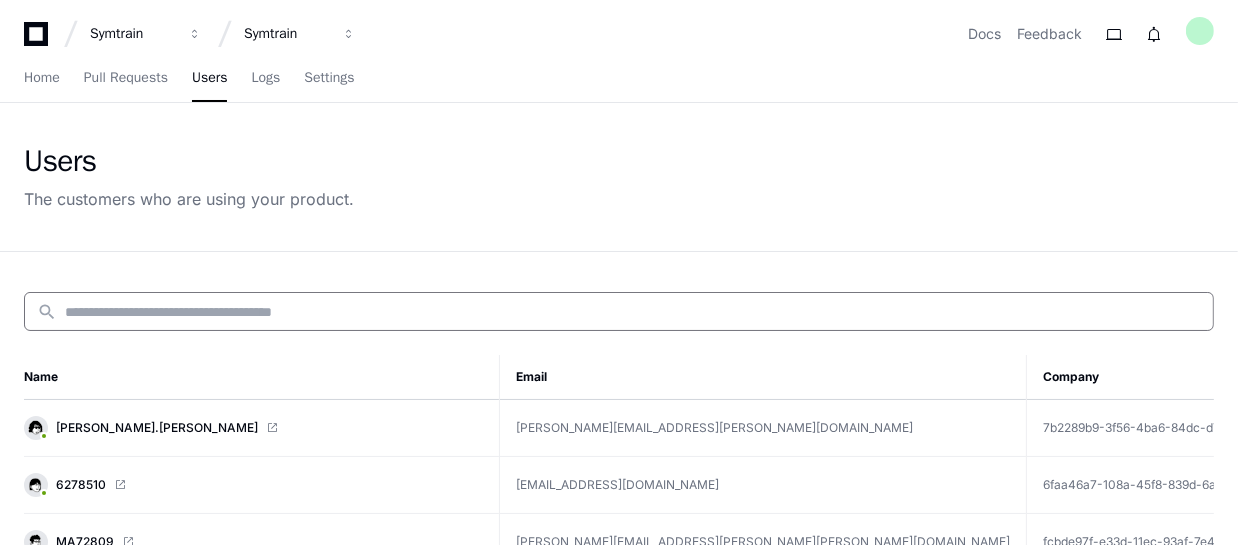 click at bounding box center (633, 312) 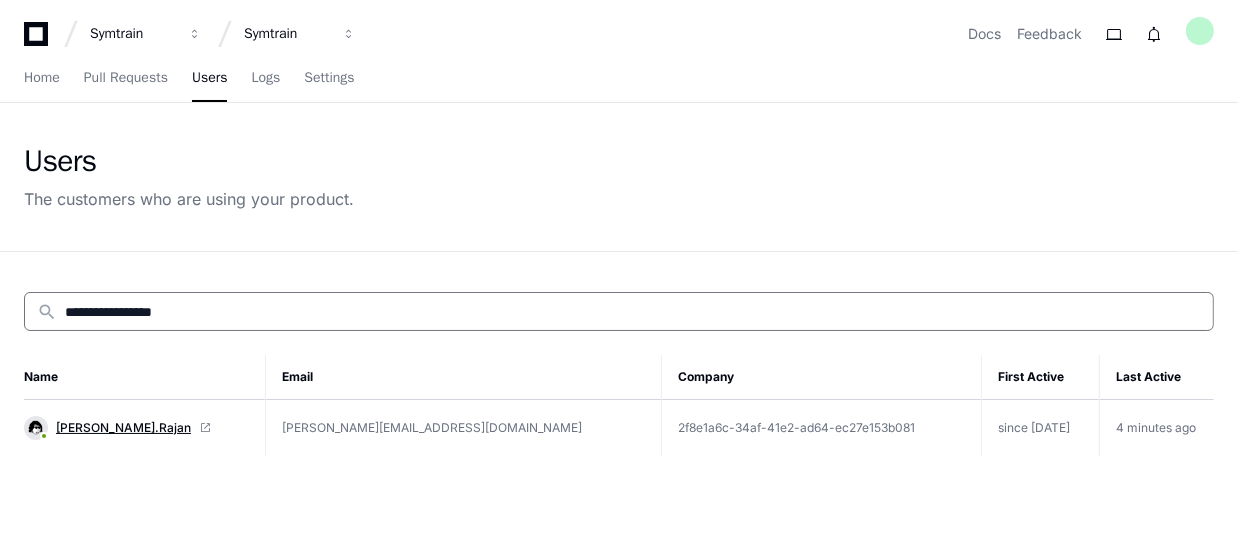 type on "**********" 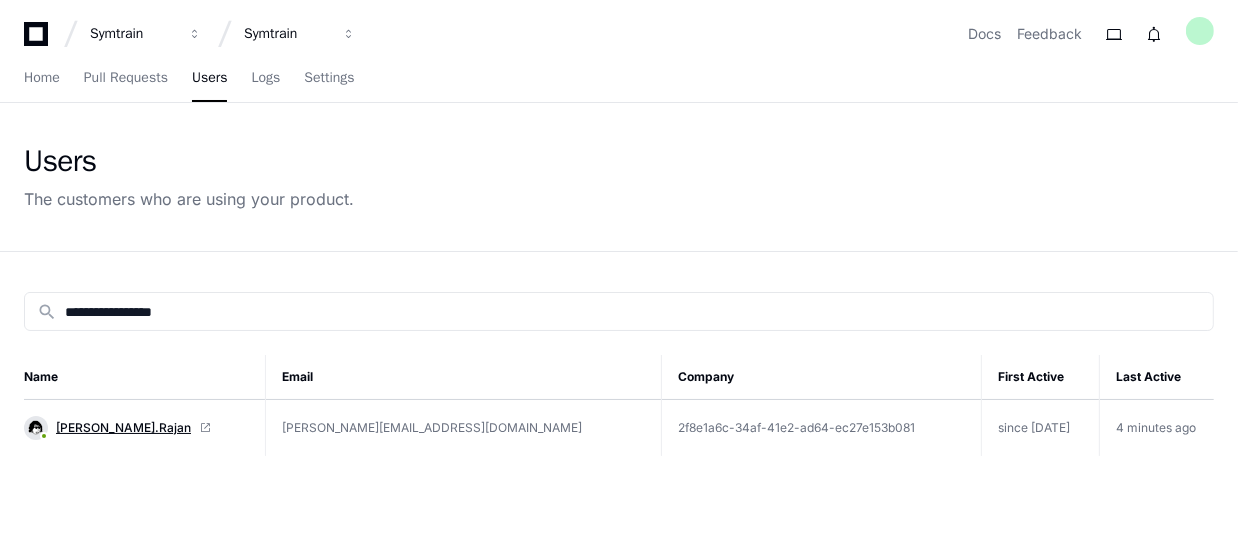 click on "[PERSON_NAME].Rajan" 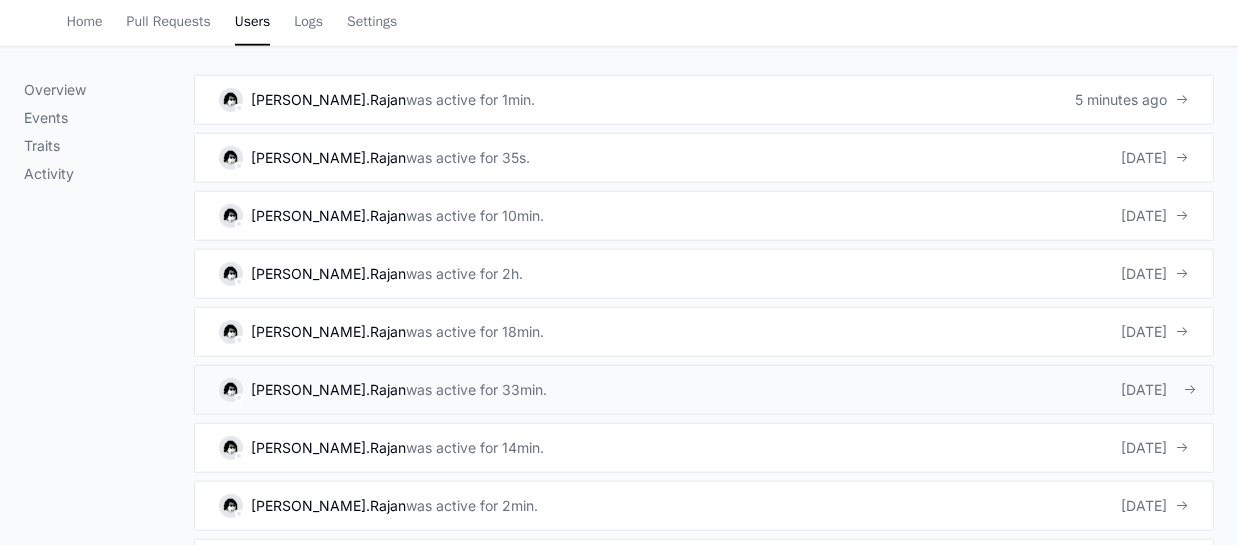 scroll, scrollTop: 1454, scrollLeft: 0, axis: vertical 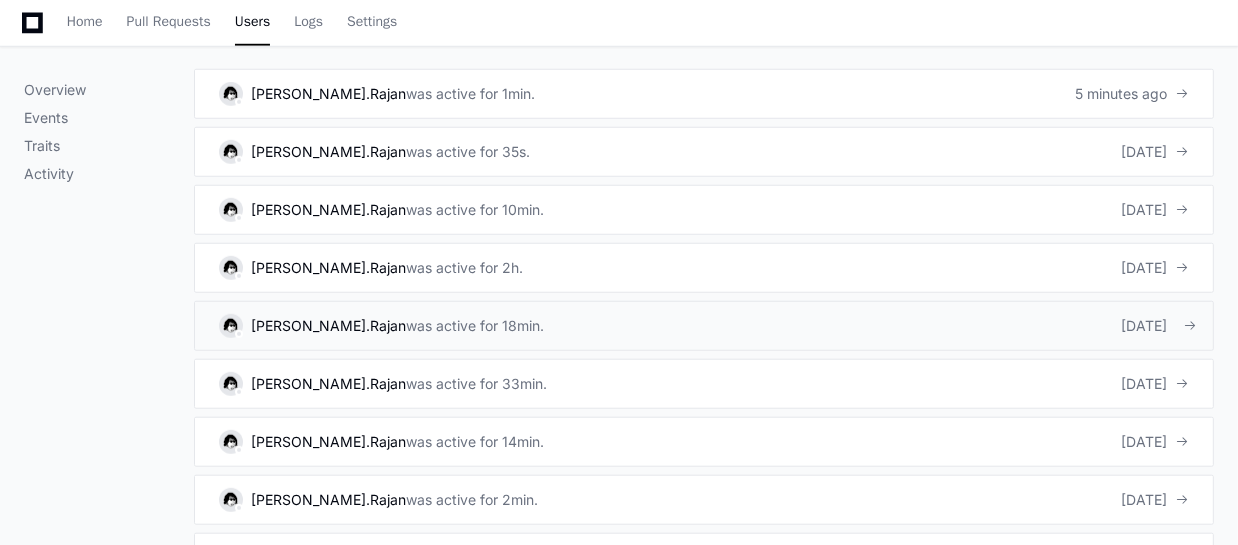 click on "[PERSON_NAME].[PERSON_NAME]   was active for 18min.  [DATE]" 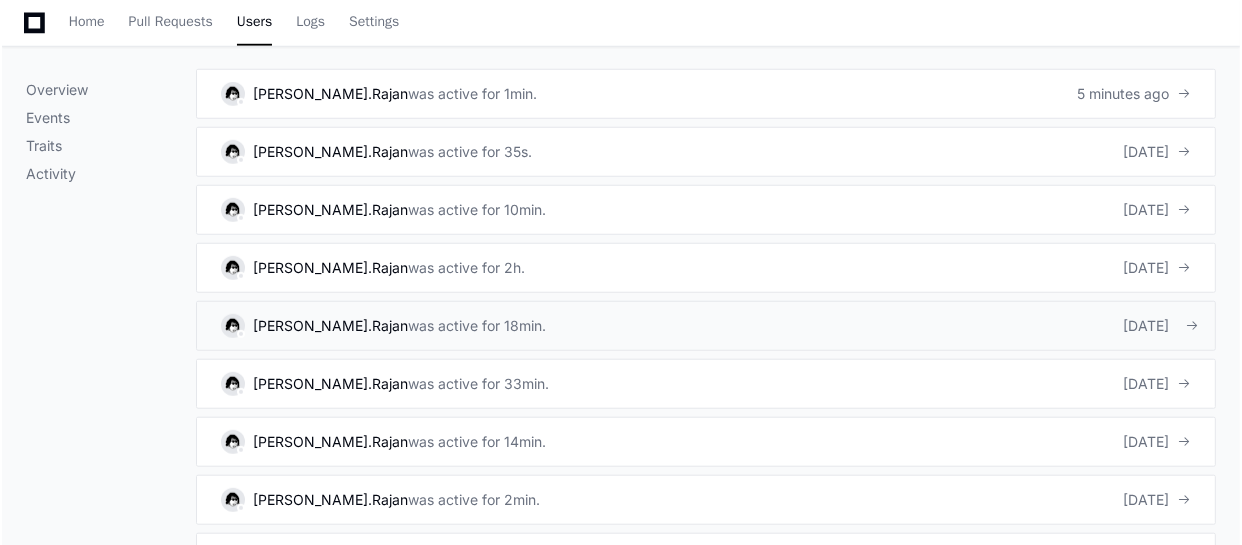 scroll, scrollTop: 0, scrollLeft: 0, axis: both 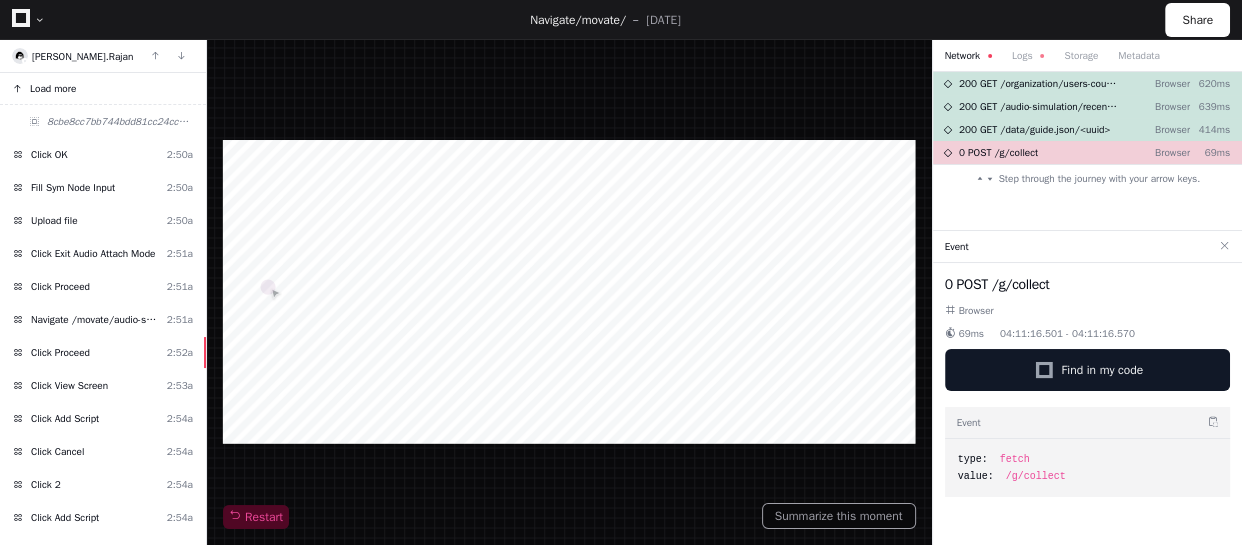 click on "Load more" 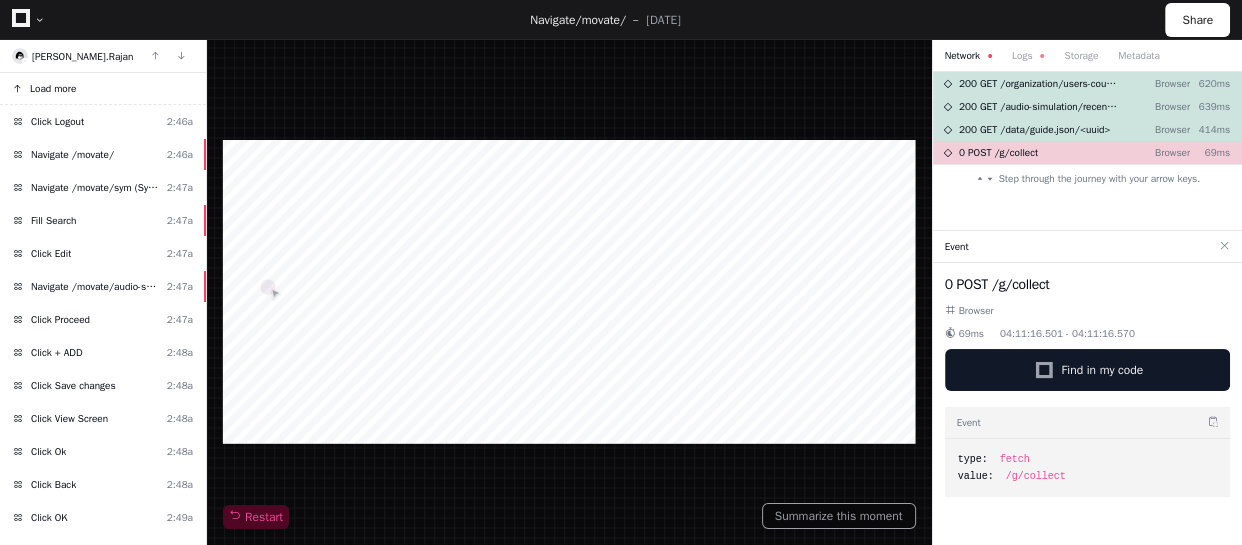click on "Load more" 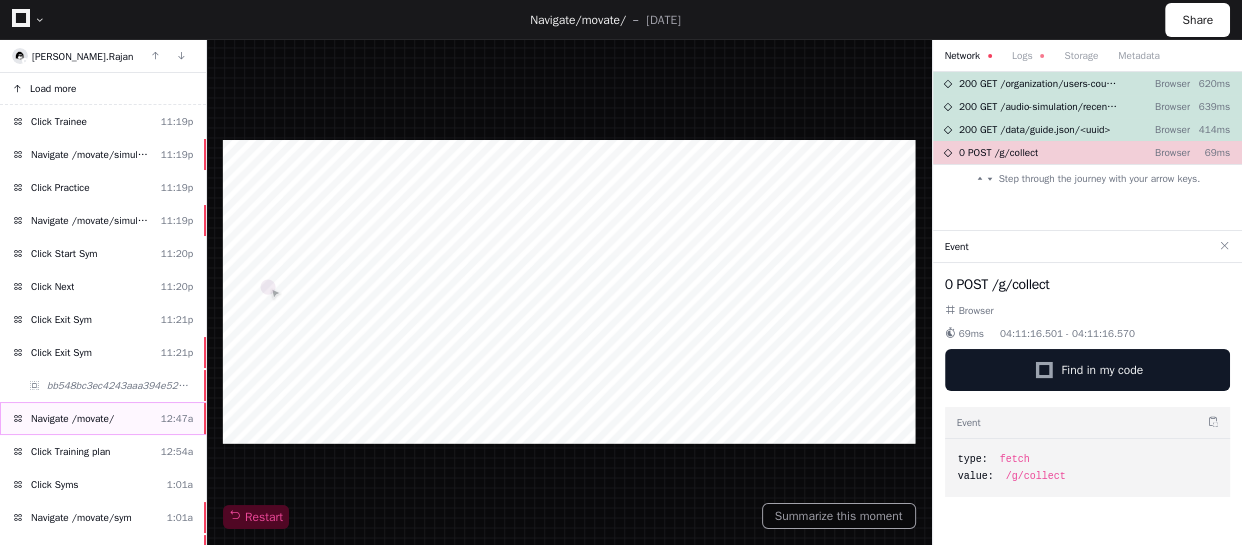 click on "Navigate /movate/  12:47a" 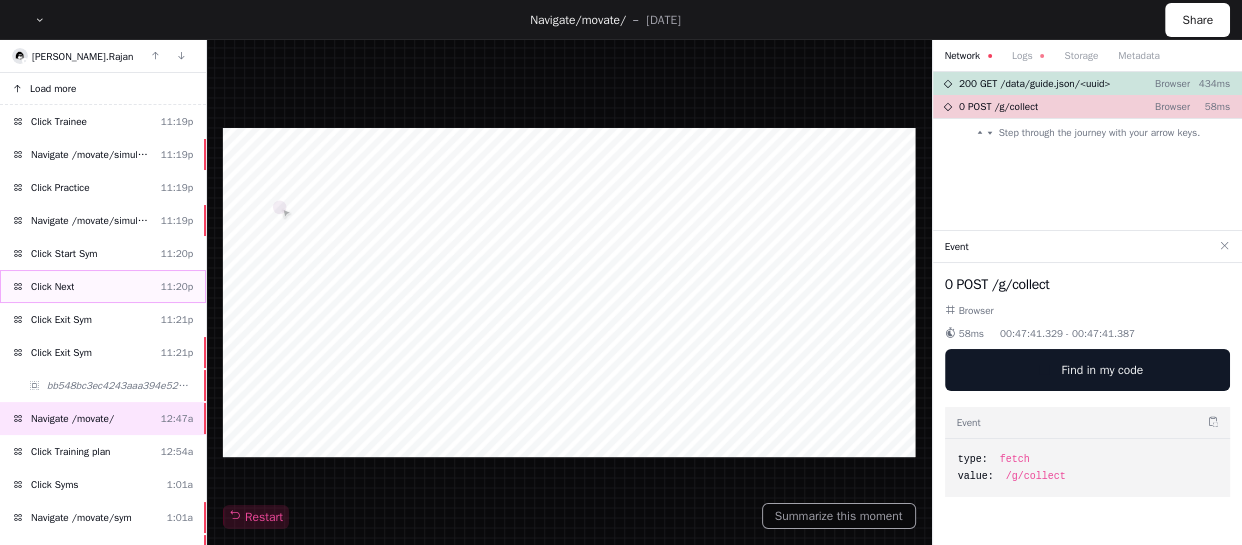 scroll, scrollTop: 90, scrollLeft: 0, axis: vertical 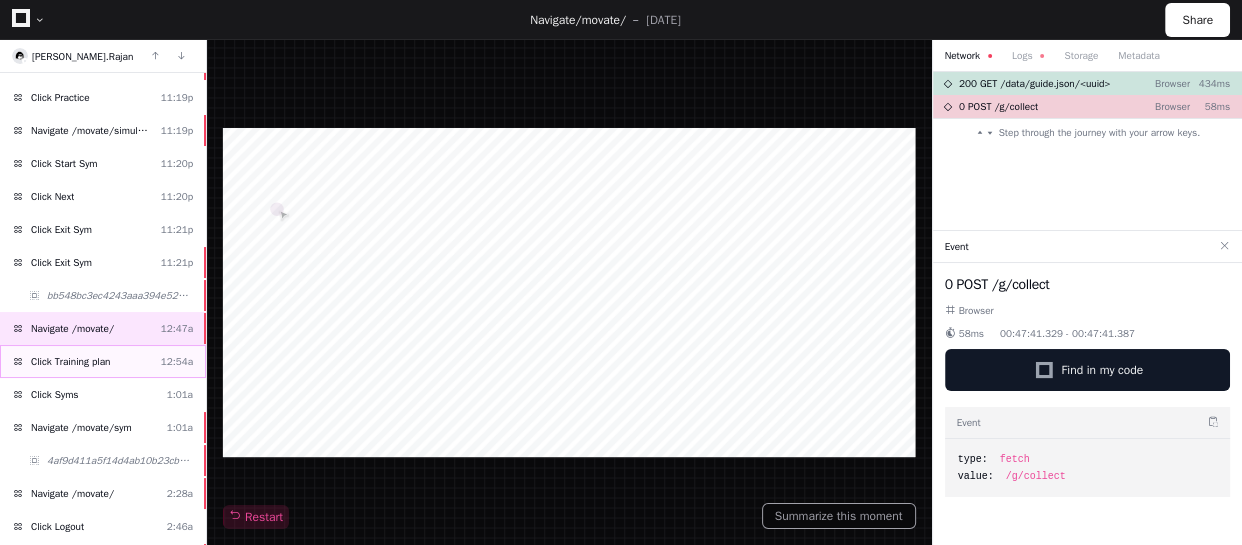 click on "Click Training plan  12:54a" 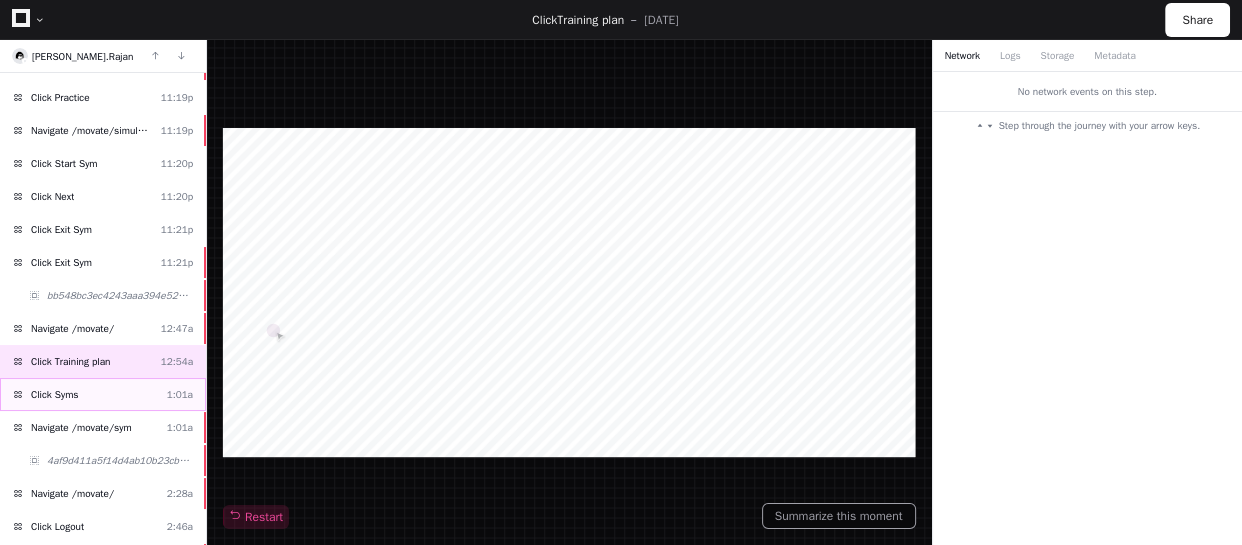 click on "Click Syms  1:01a" 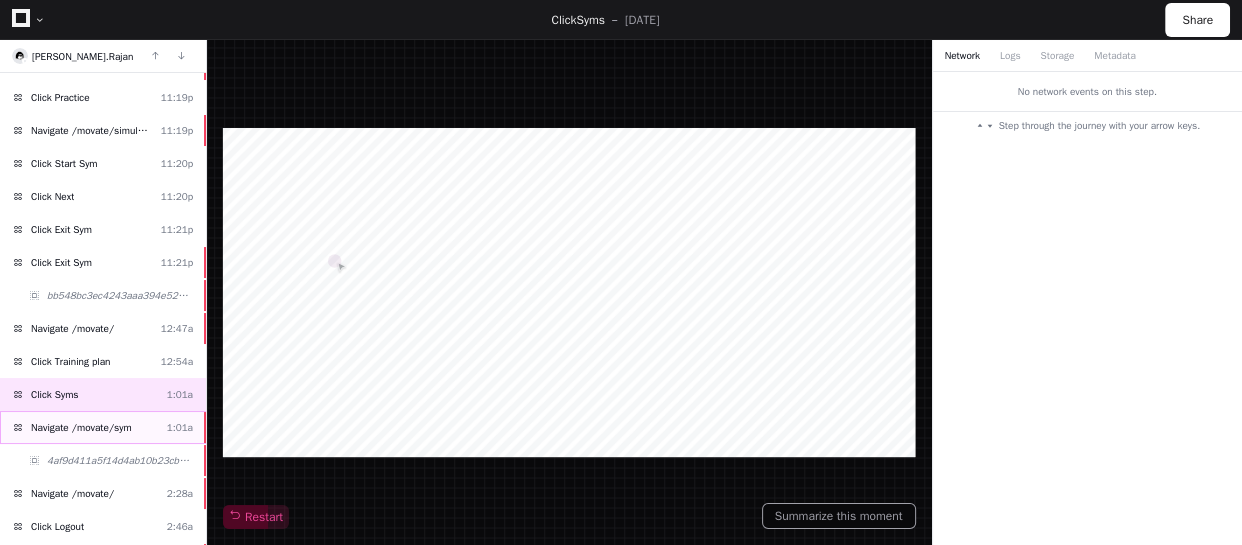 click on "Navigate /movate/sym" 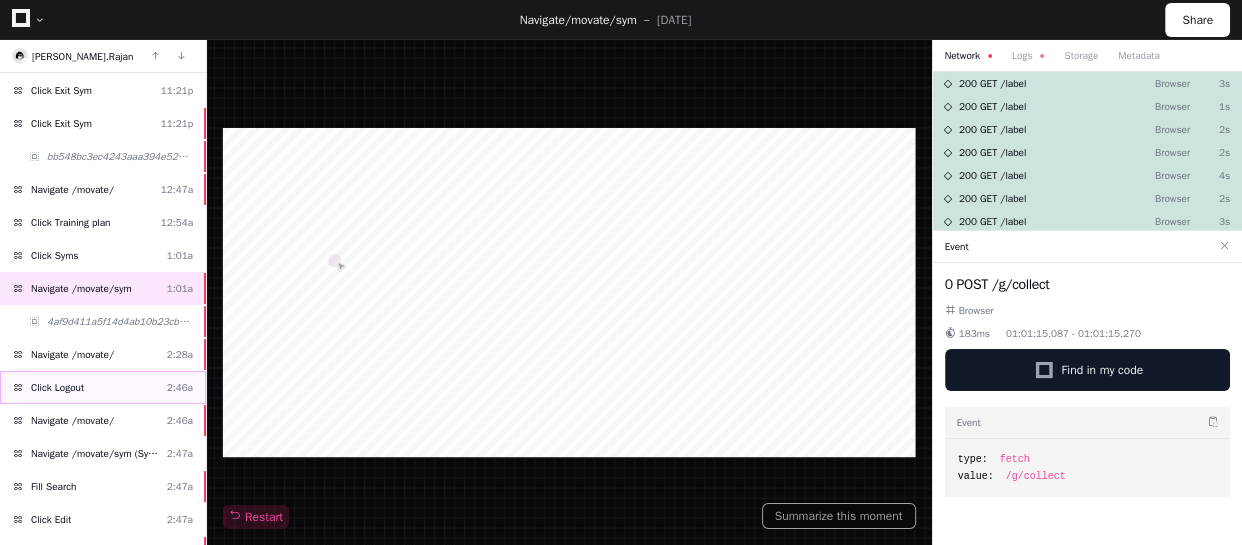 scroll, scrollTop: 272, scrollLeft: 0, axis: vertical 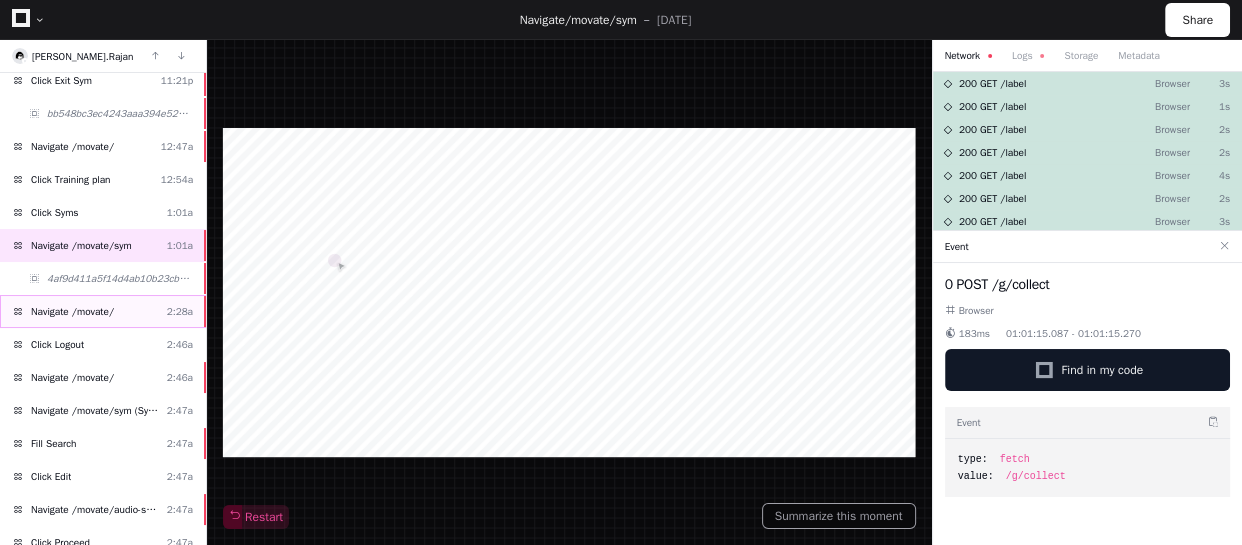 click on "Navigate /movate/  2:28a" 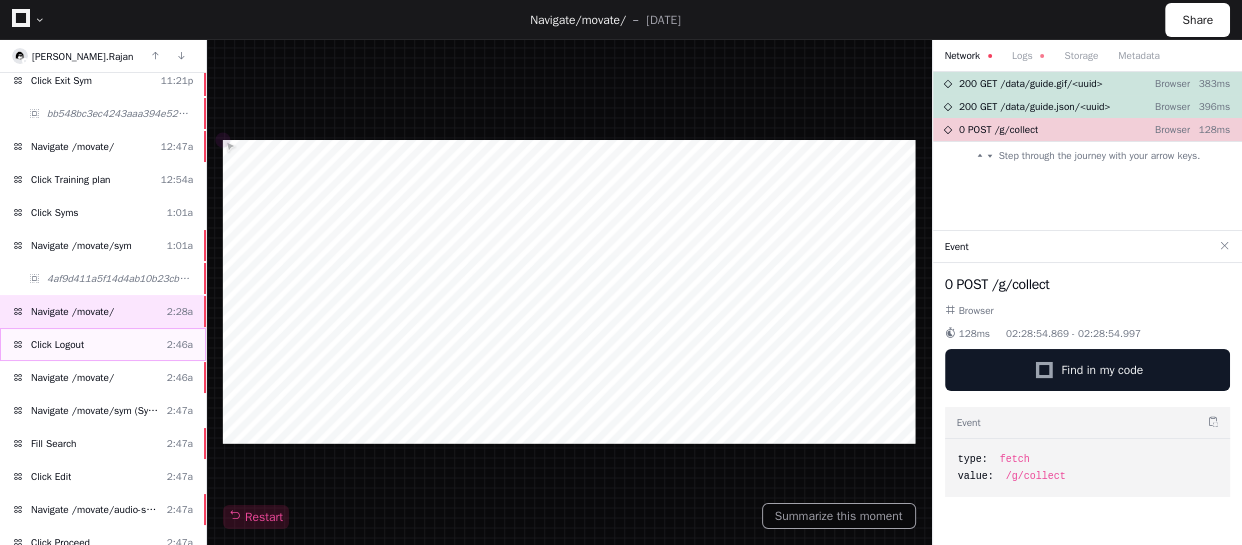 click on "Click Logout  2:46a" 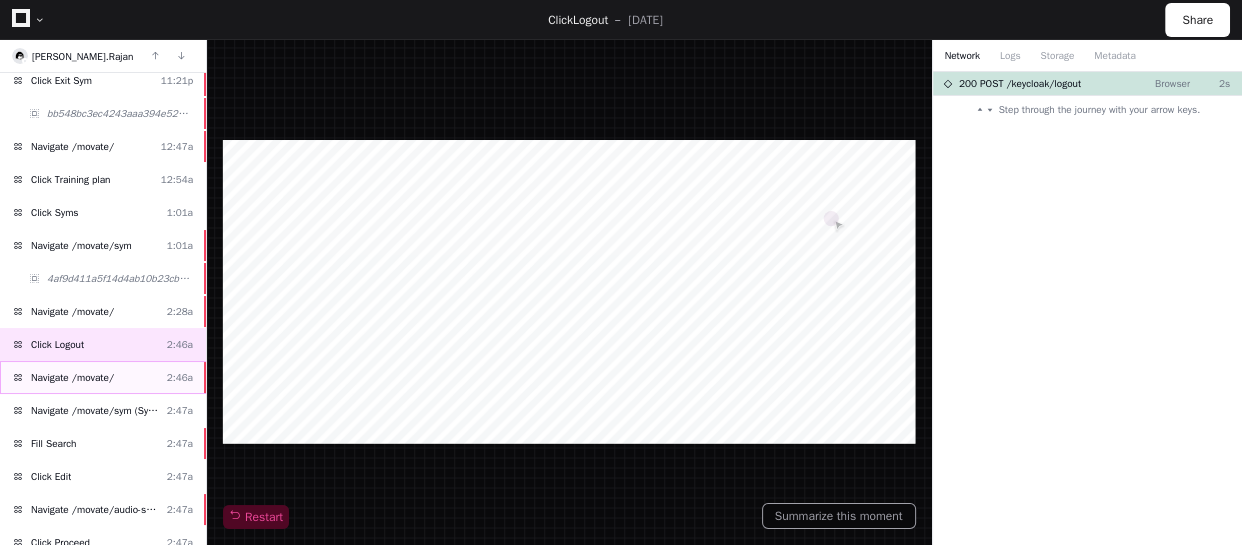 click on "Navigate /movate/  2:46a" 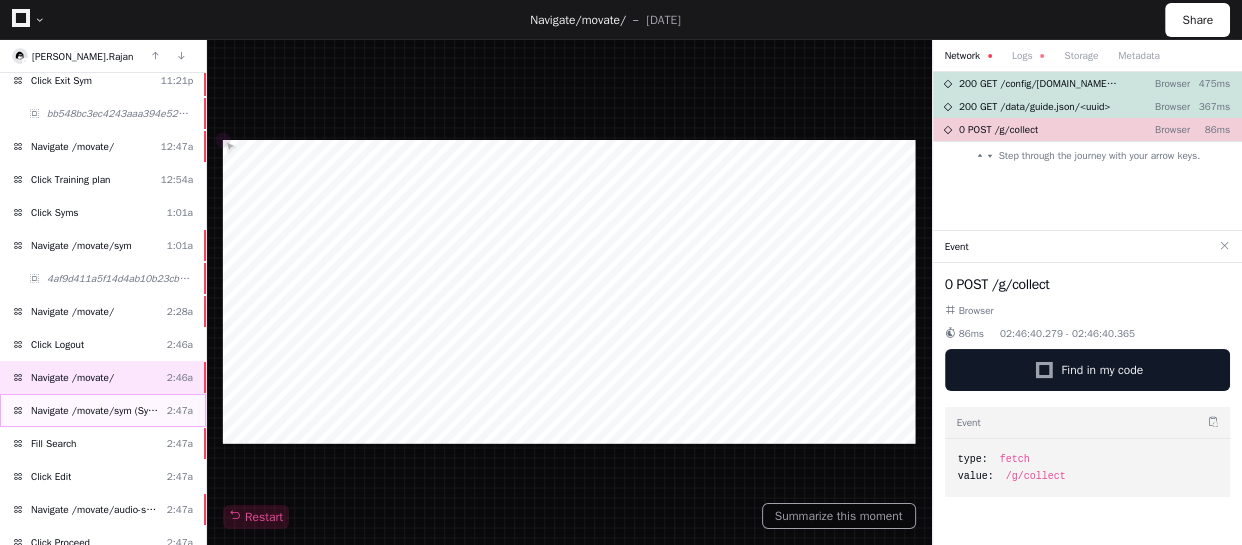click on "Navigate /movate/sym (Syms)" 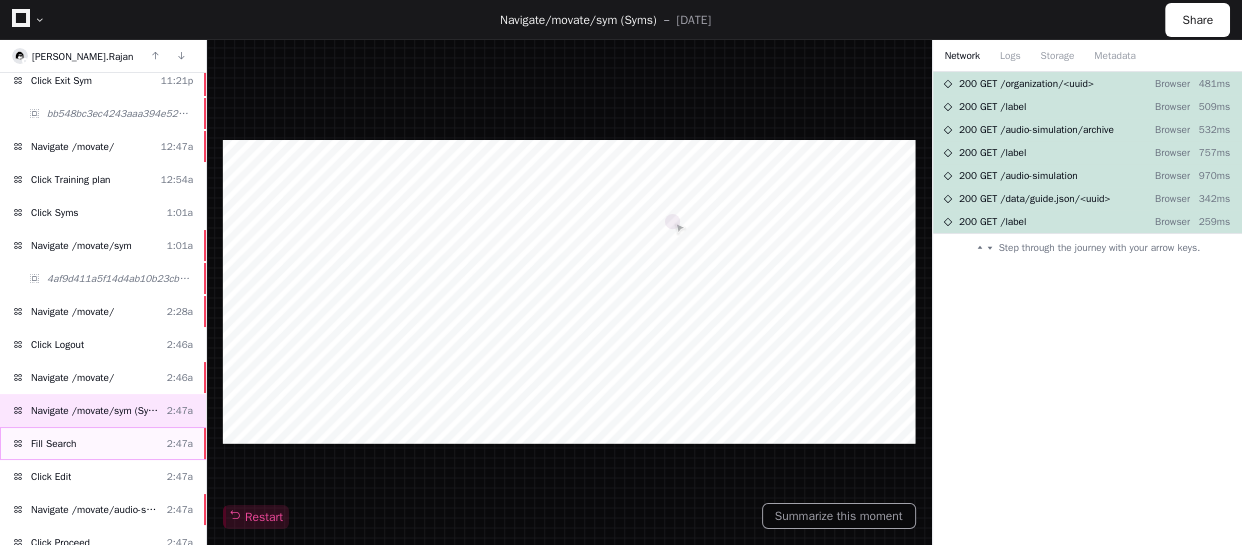 click on "Fill Search  2:47a" 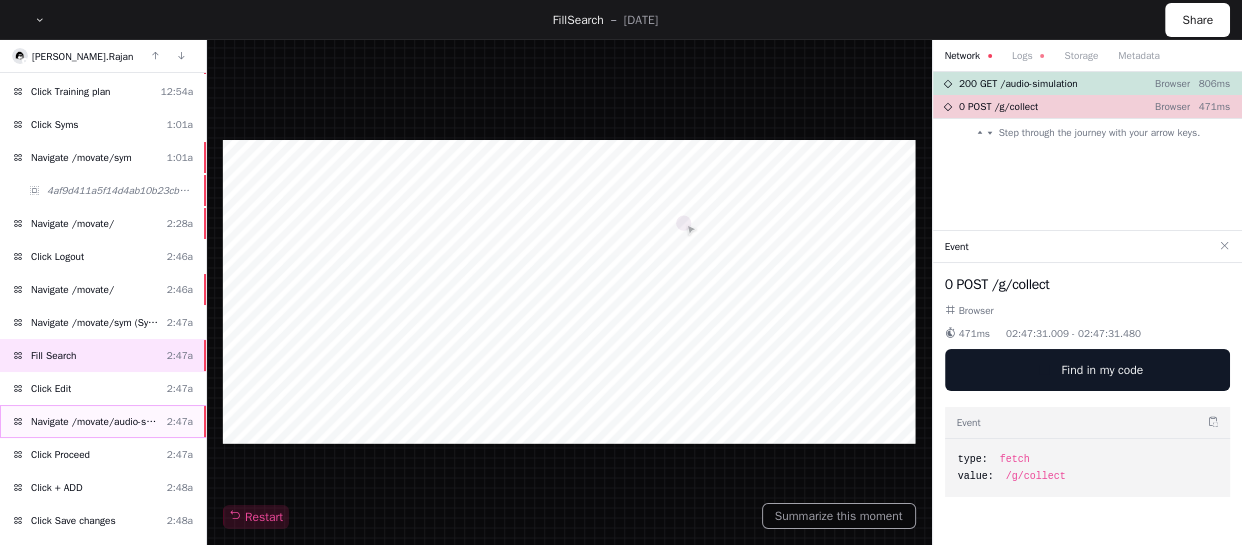 scroll, scrollTop: 363, scrollLeft: 0, axis: vertical 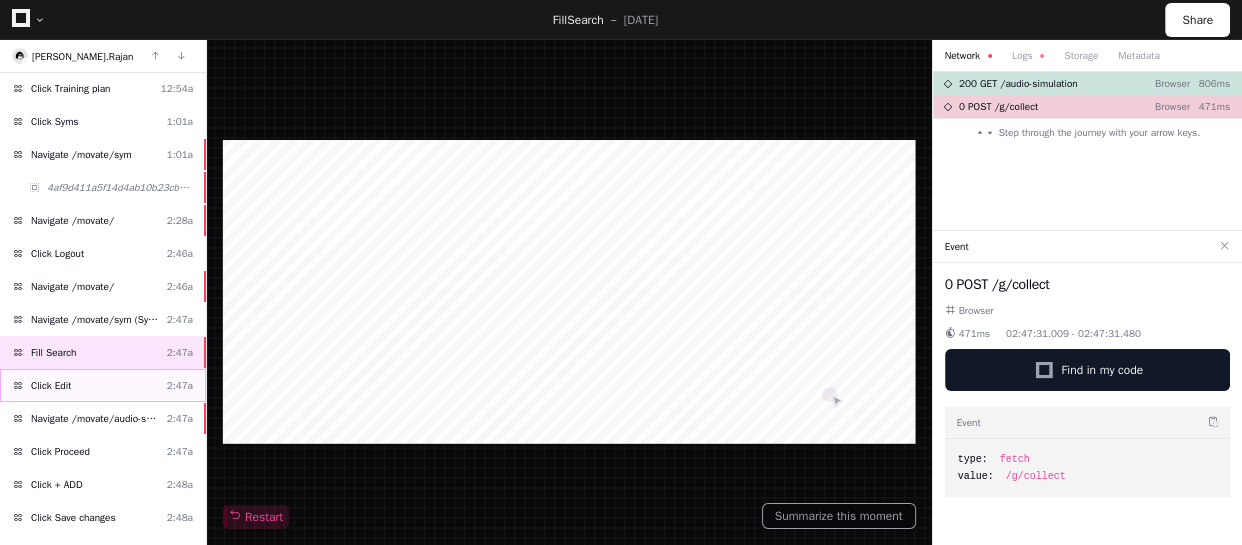 click on "Click Edit  2:47a" 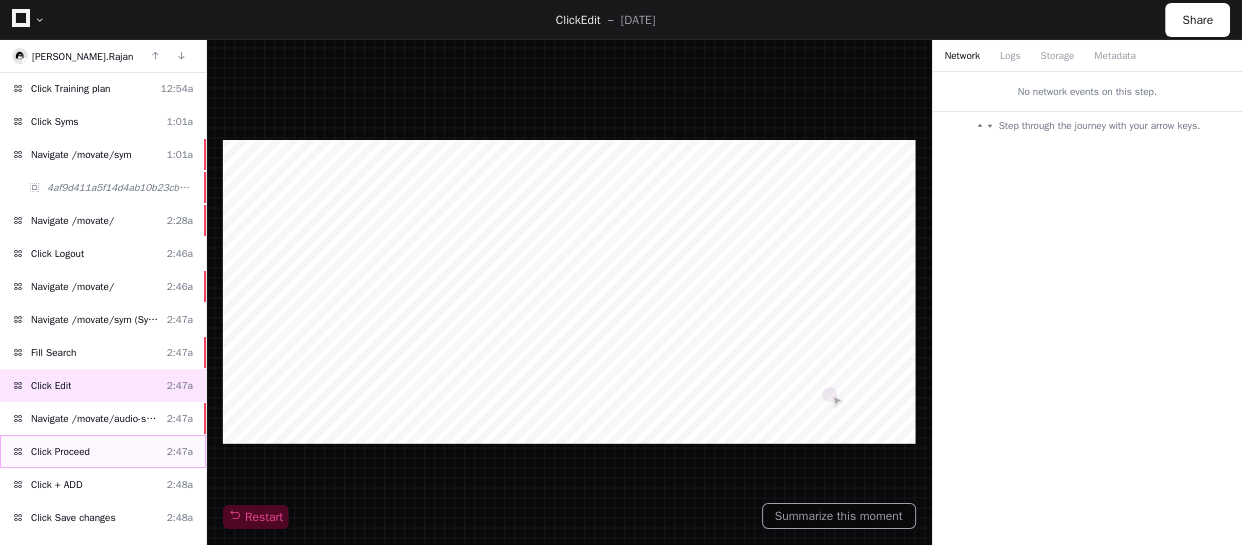 click on "Click Proceed  2:47a" 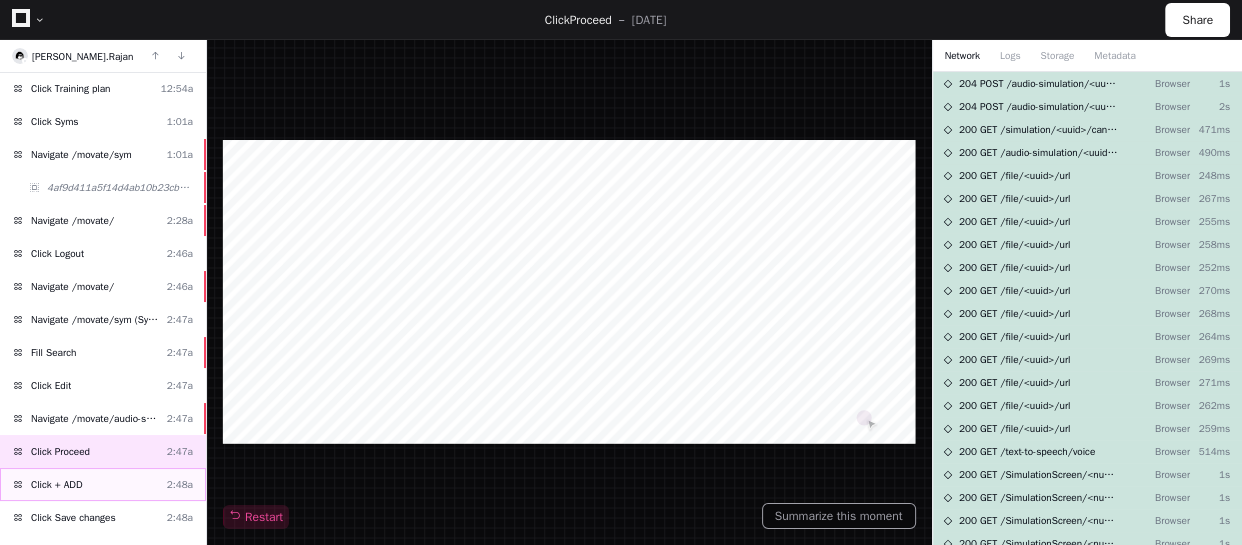 click on "Click + ADD  2:48a" 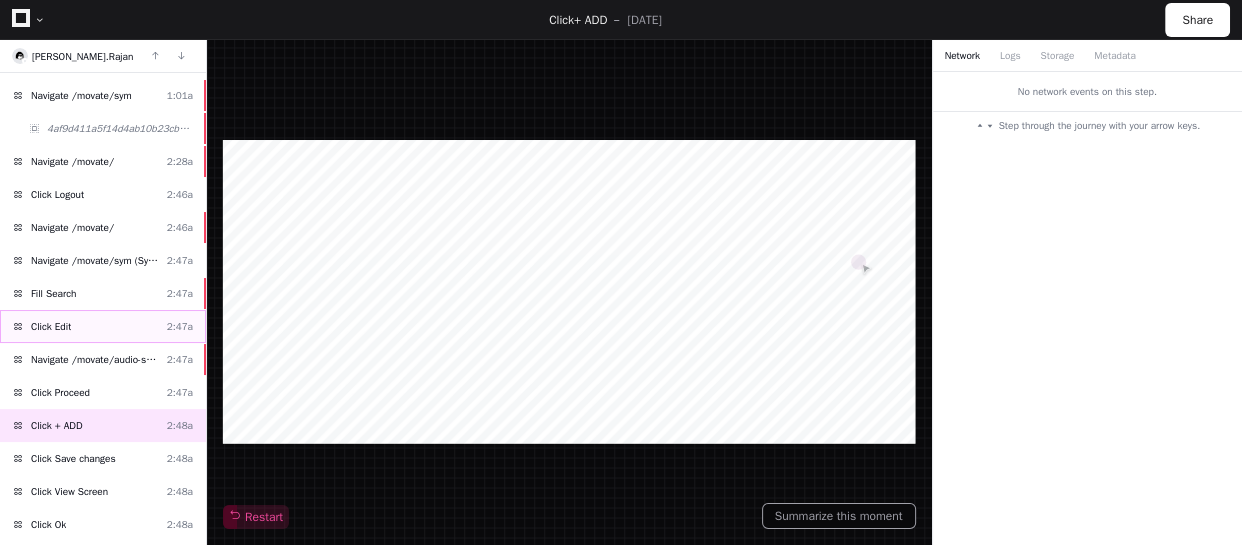 scroll, scrollTop: 454, scrollLeft: 0, axis: vertical 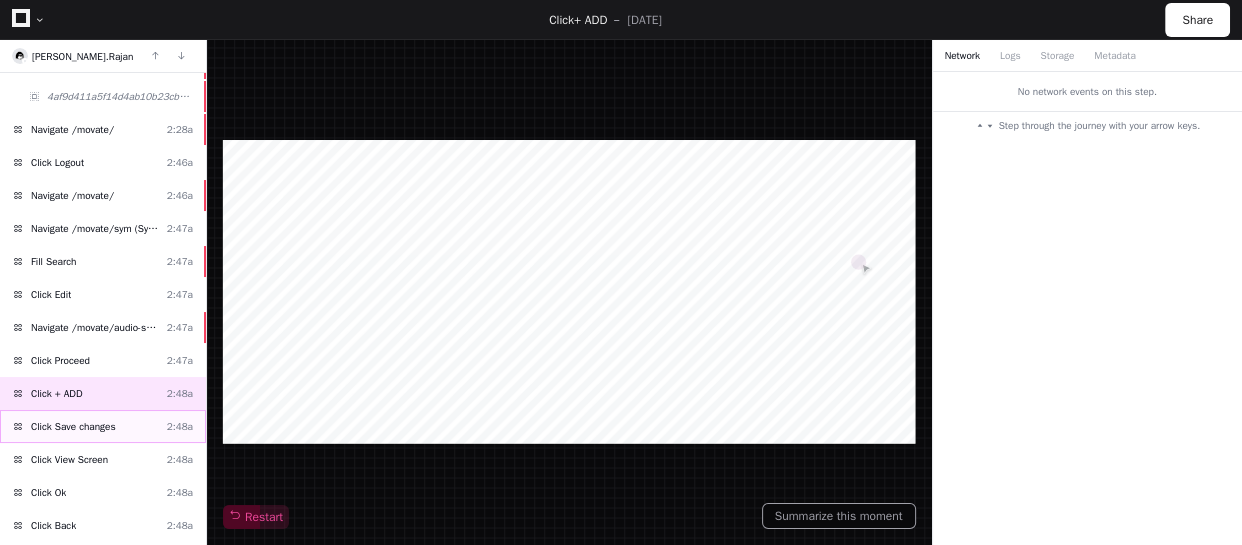 click on "Click Save changes" 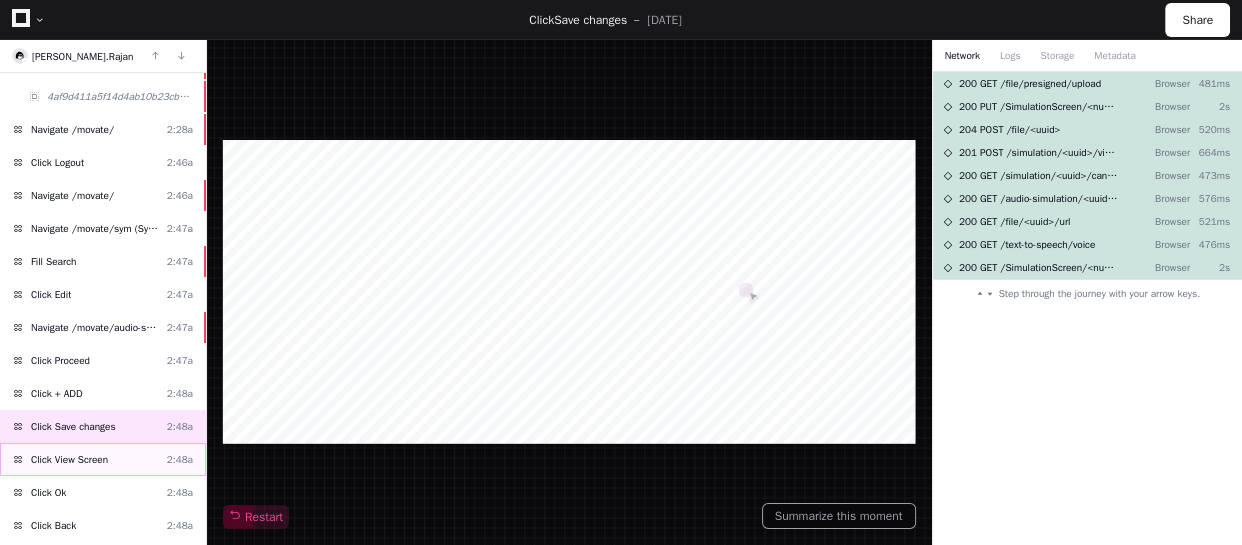 click on "Click View Screen  2:48a" 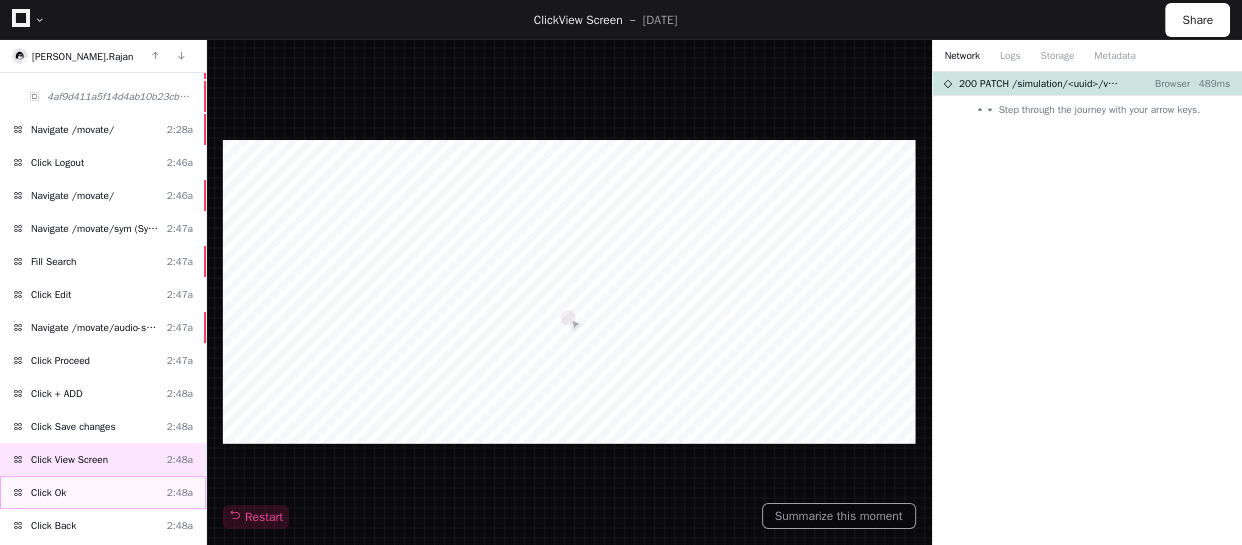 click on "Click Ok  2:48a" 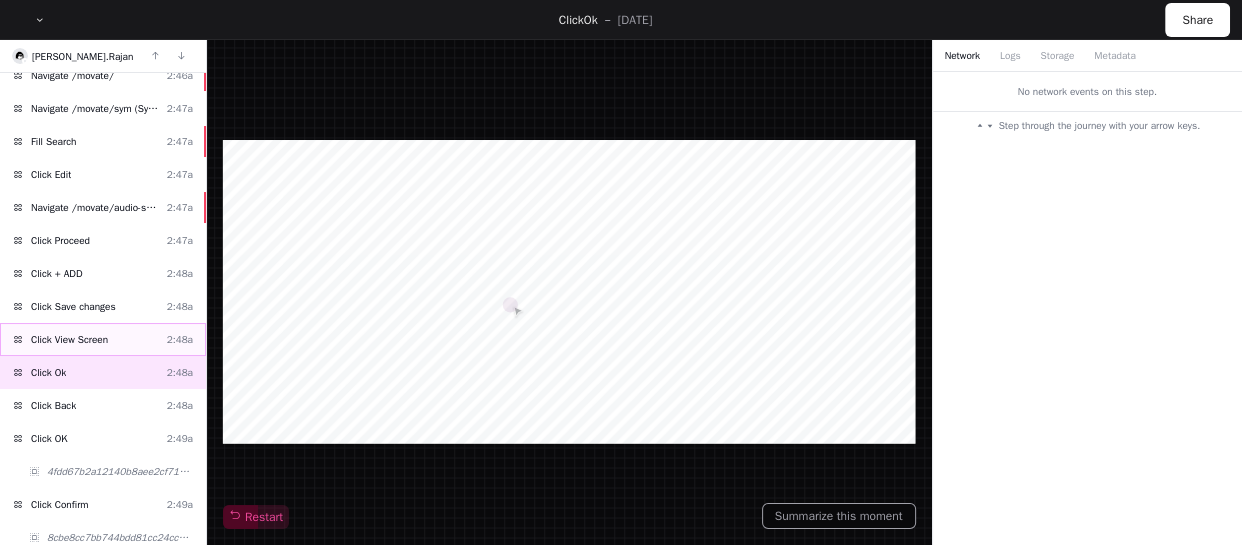 scroll, scrollTop: 636, scrollLeft: 0, axis: vertical 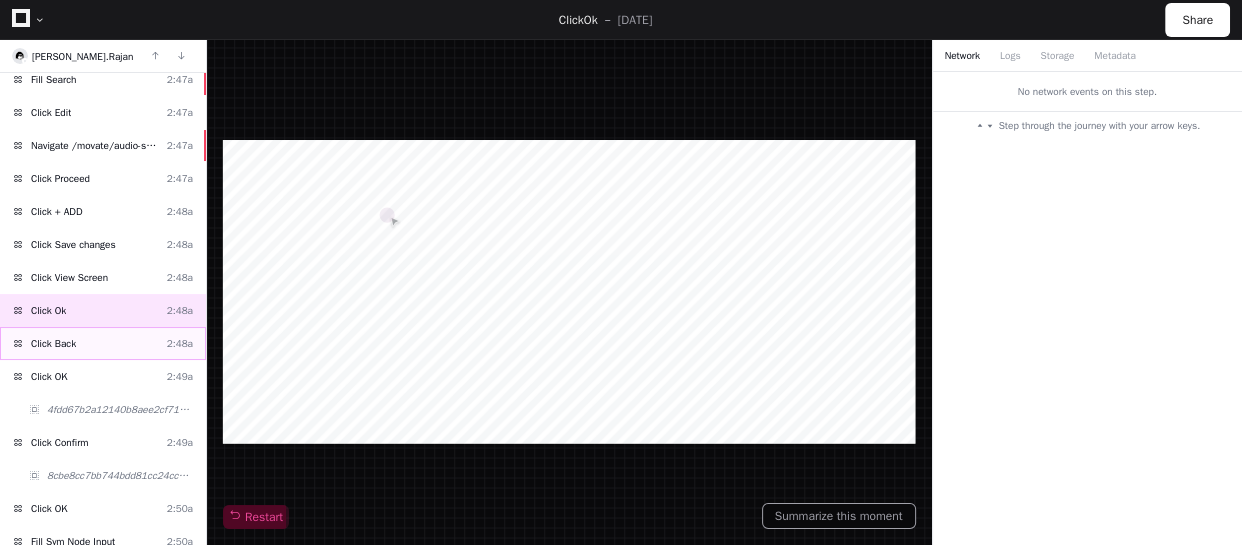 click on "Click Back  2:48a" 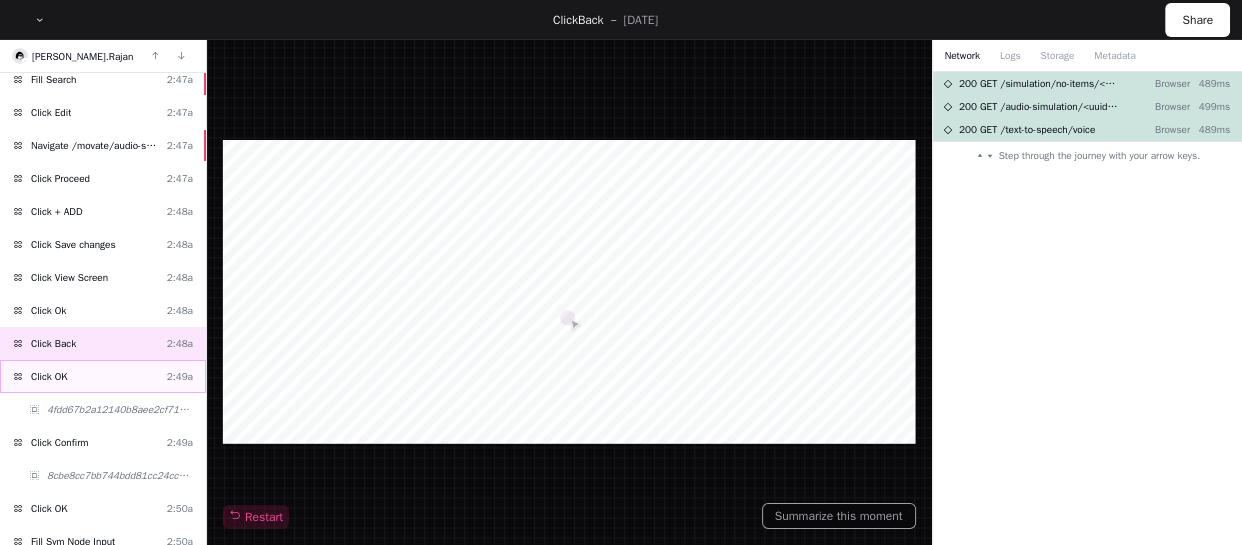 click on "Click OK  2:49a" 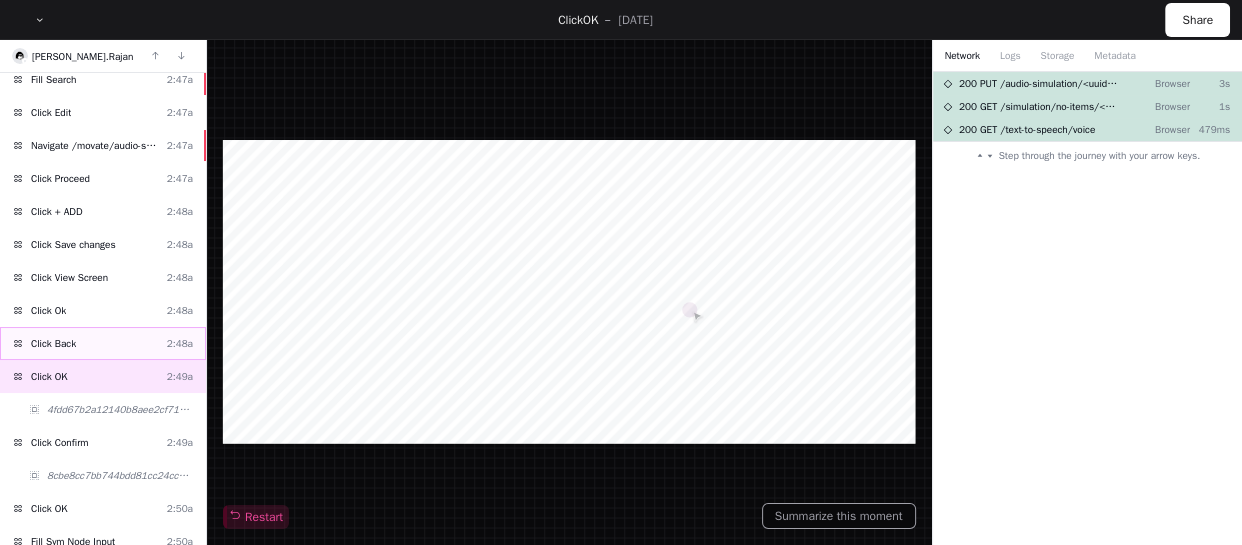 click on "Click Back  2:48a" 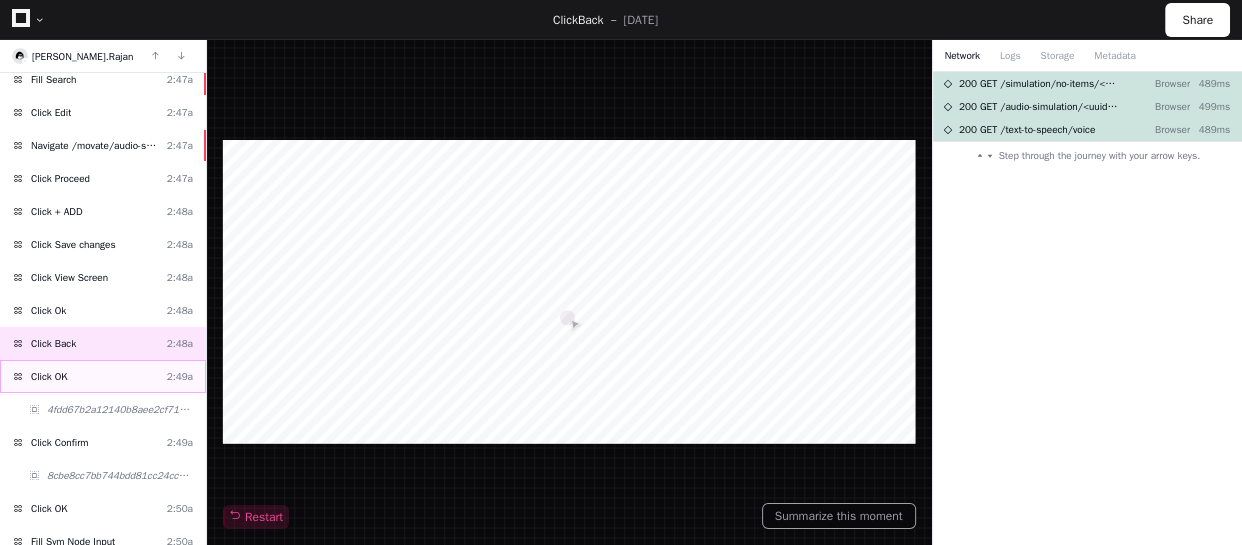 click on "Click OK  2:49a" 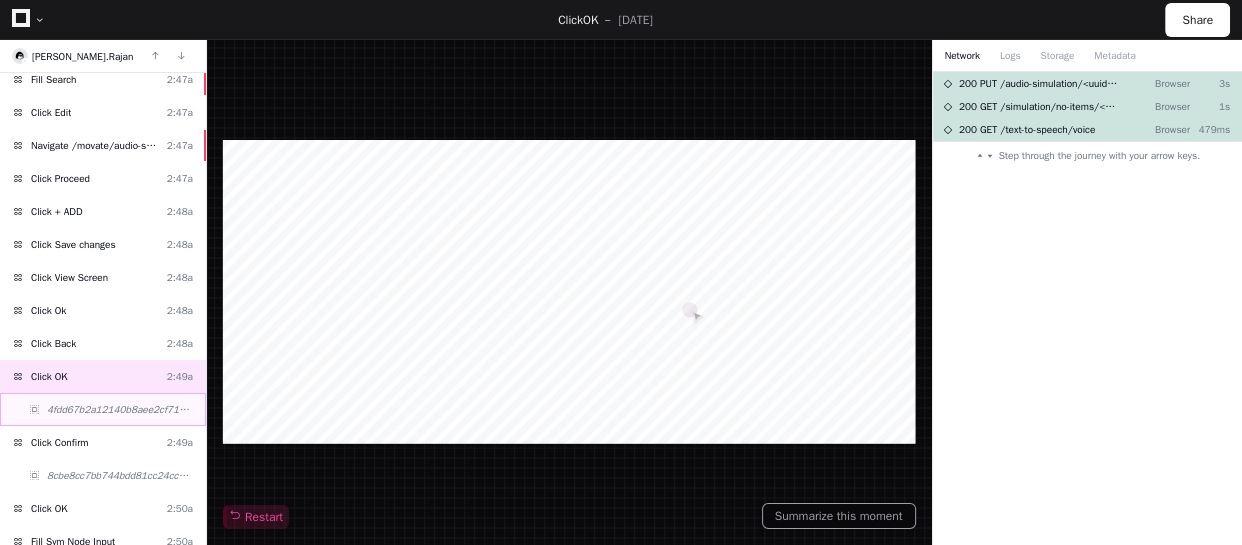click on "4fdd67b2a12140b8aee2cf717776452f" 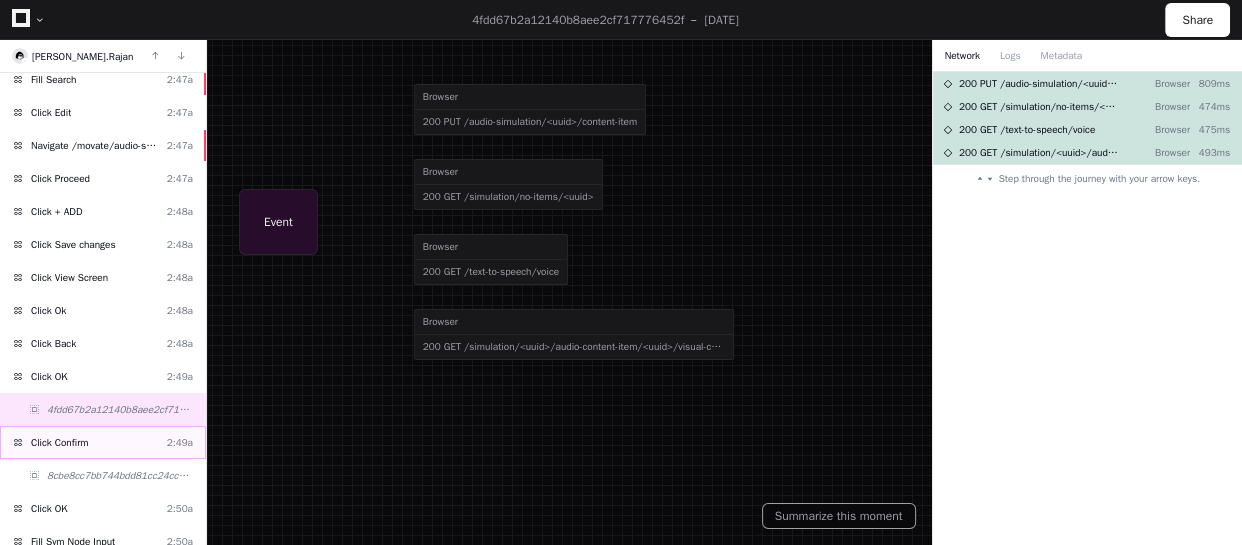 click on "Click Confirm  2:49a" 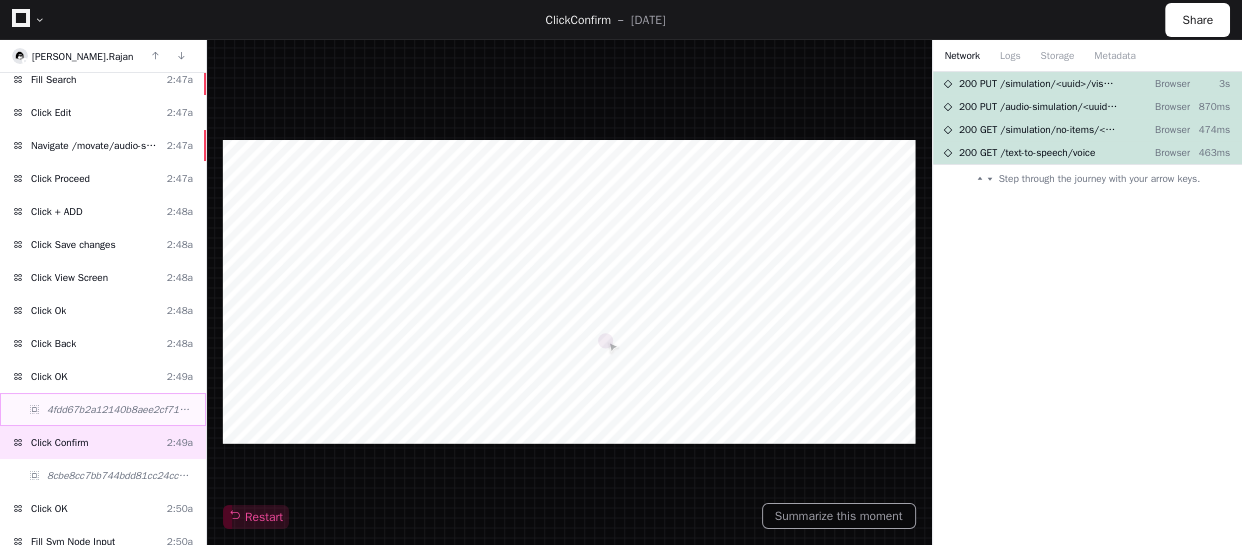 click on "4fdd67b2a12140b8aee2cf717776452f" 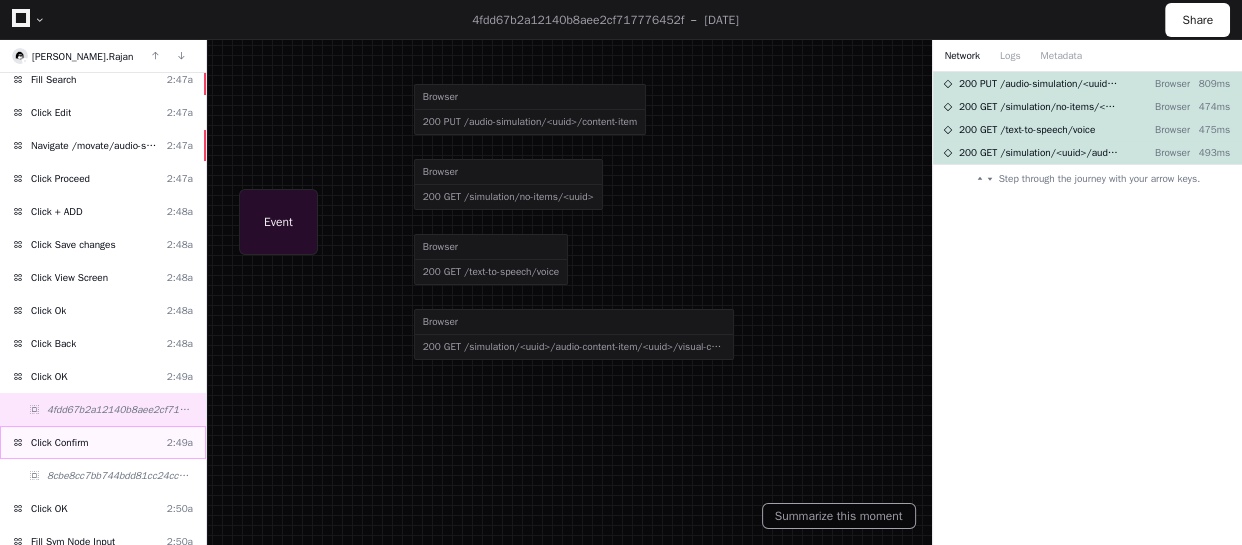 click on "Click Confirm  2:49a" 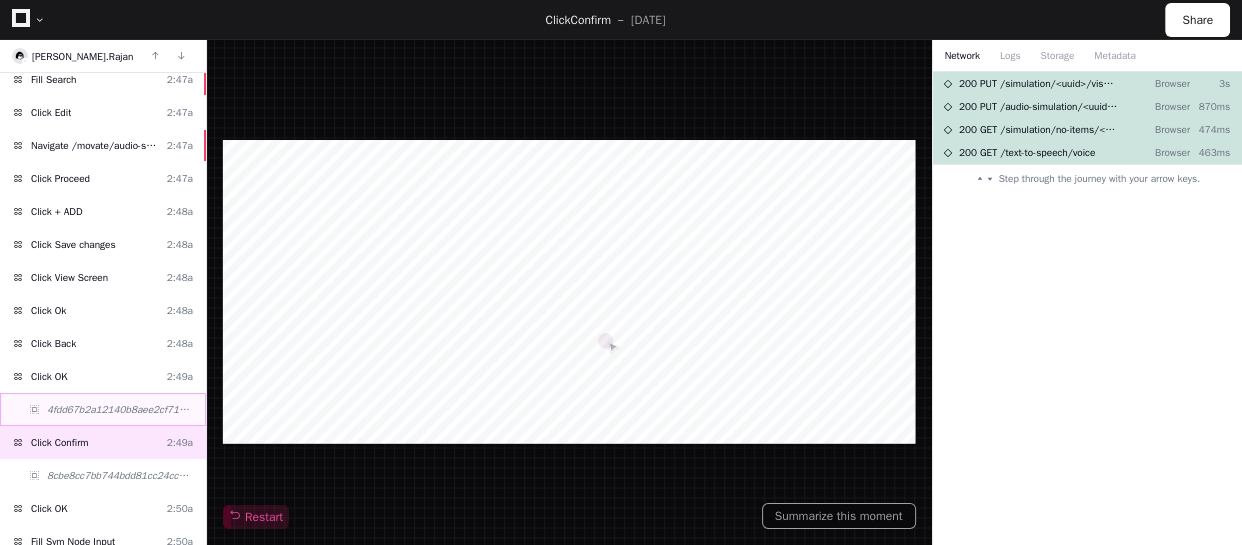 click on "4fdd67b2a12140b8aee2cf717776452f" 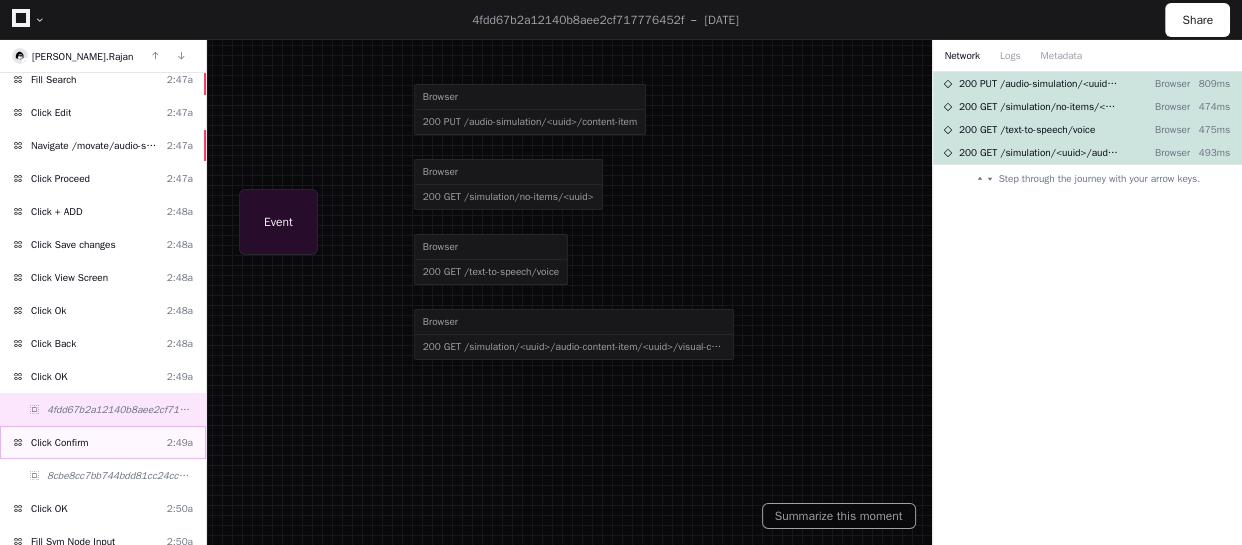 click on "Click Confirm  2:49a" 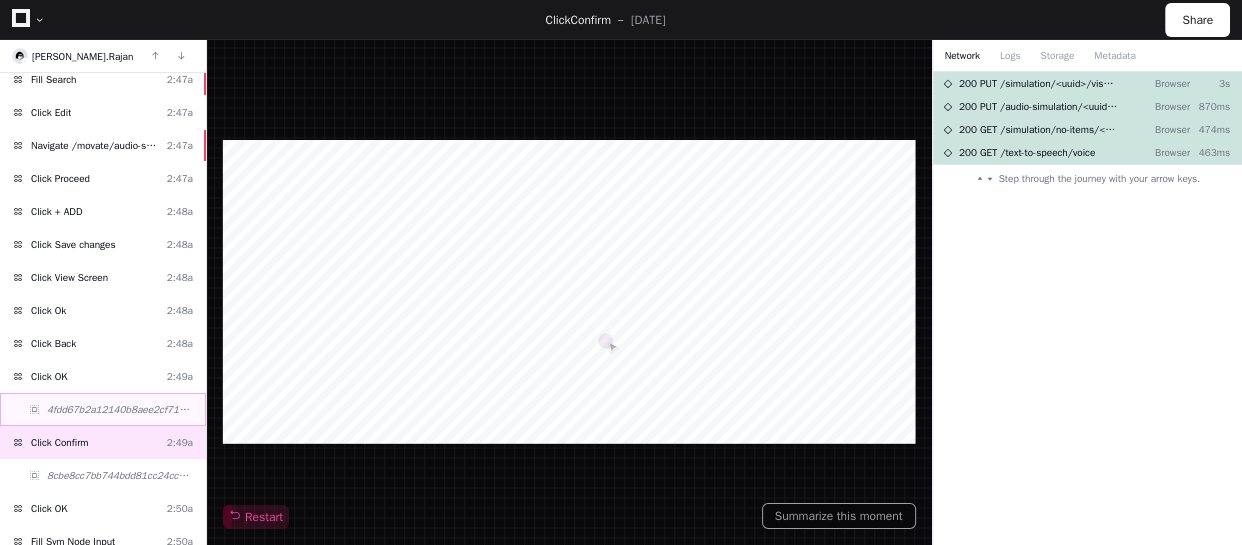 click on "4fdd67b2a12140b8aee2cf717776452f" 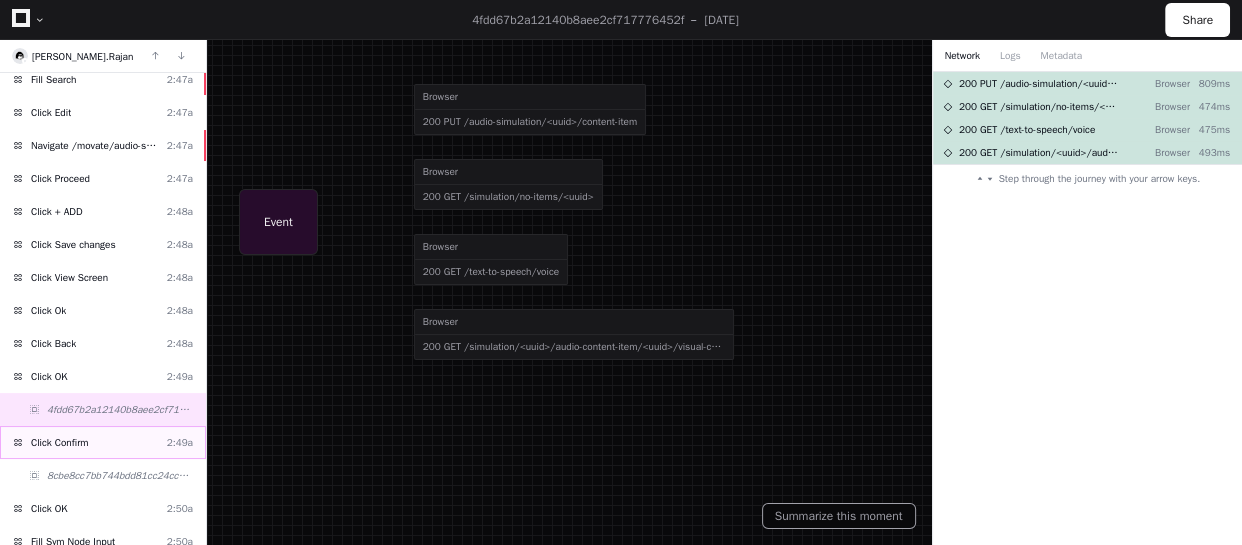 click on "Click Confirm  2:49a" 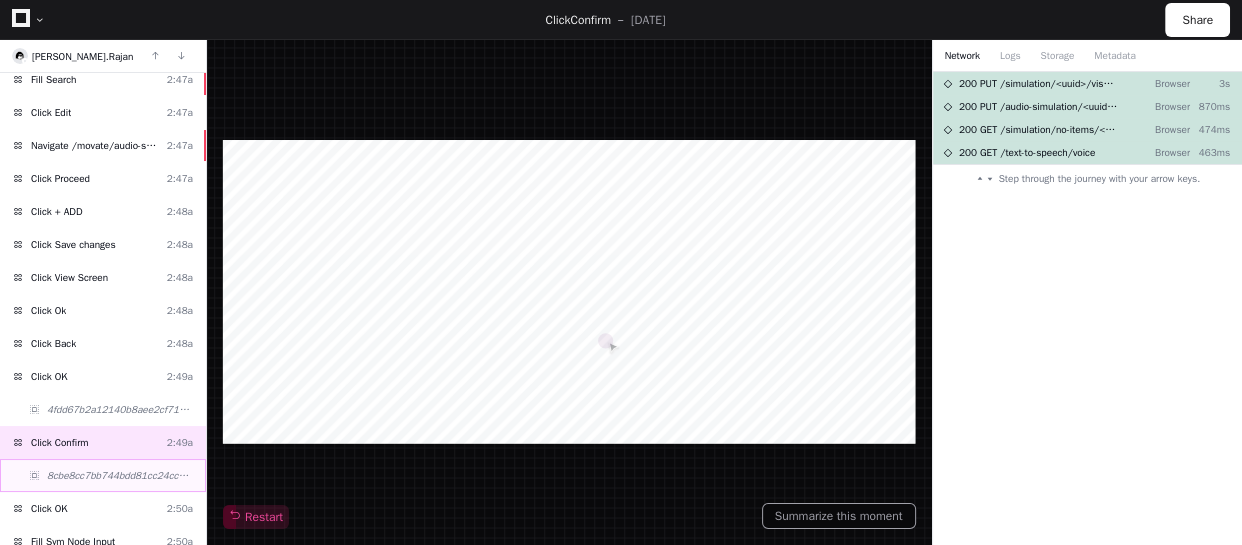 click on "8cbe8cc7bb744bdd81cc24ccebc6d9d4" 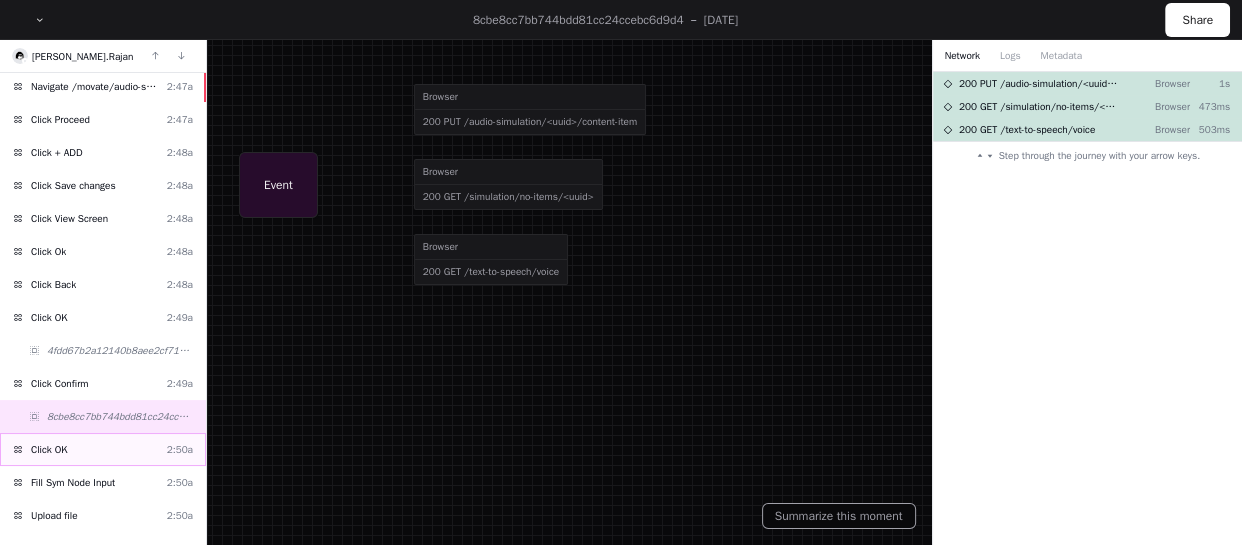 scroll, scrollTop: 727, scrollLeft: 0, axis: vertical 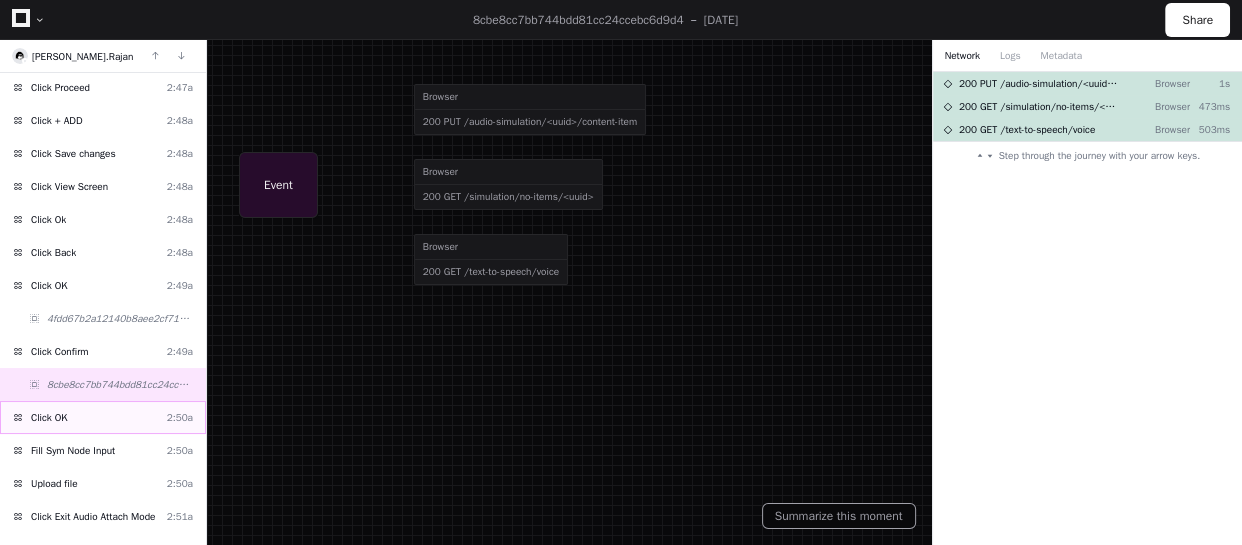 click on "Click OK  2:50a" 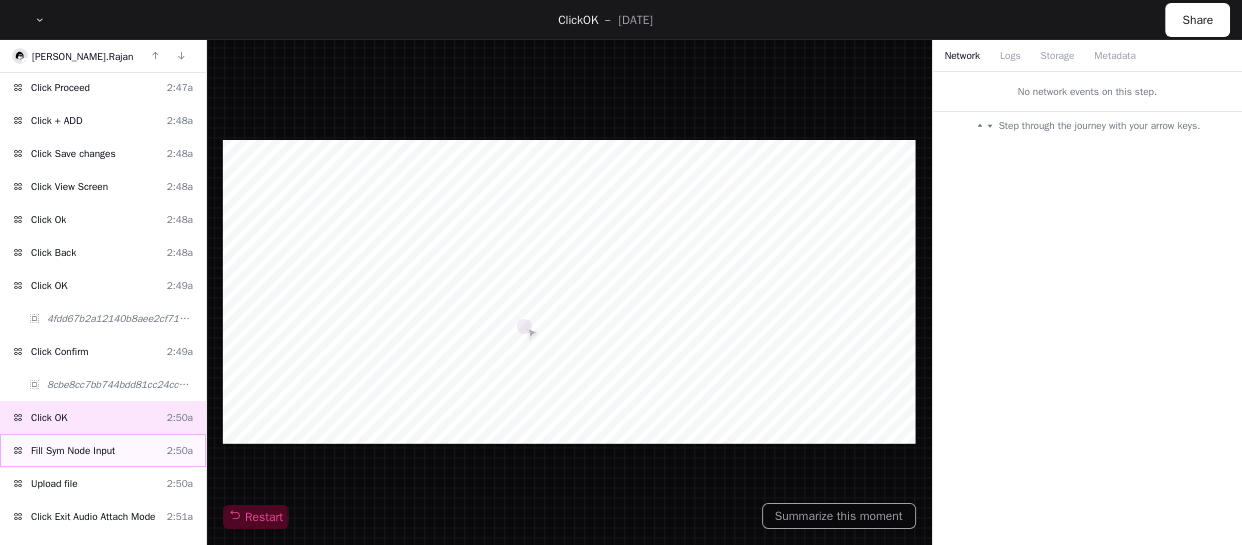 click on "Fill Sym Node Input  2:50a" 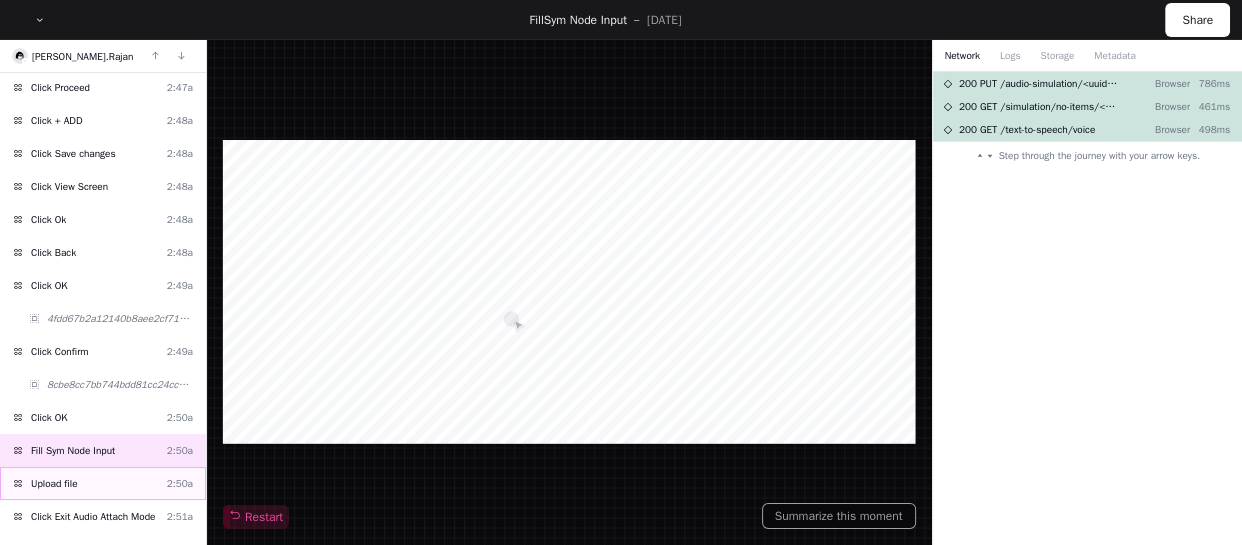 click on "Upload file  2:50a" 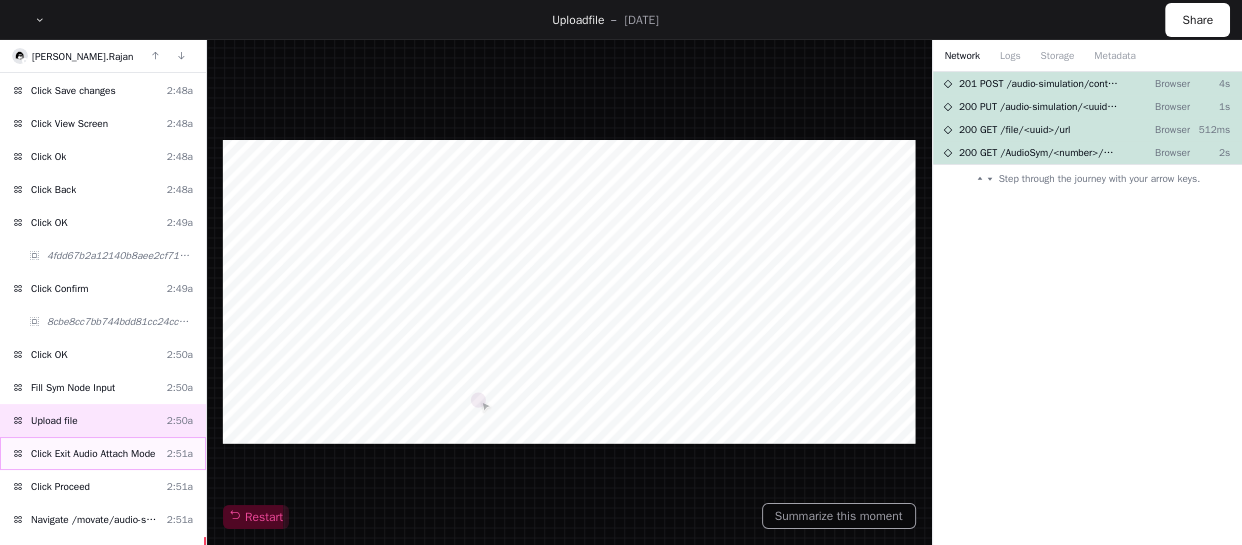 scroll, scrollTop: 818, scrollLeft: 0, axis: vertical 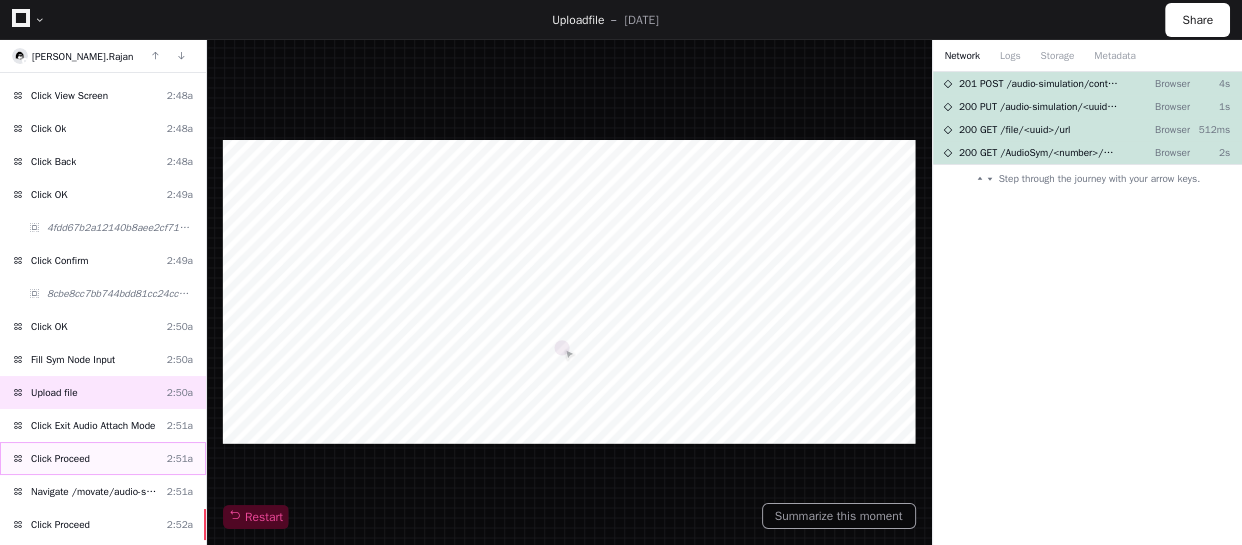 click on "Click Proceed  2:51a" 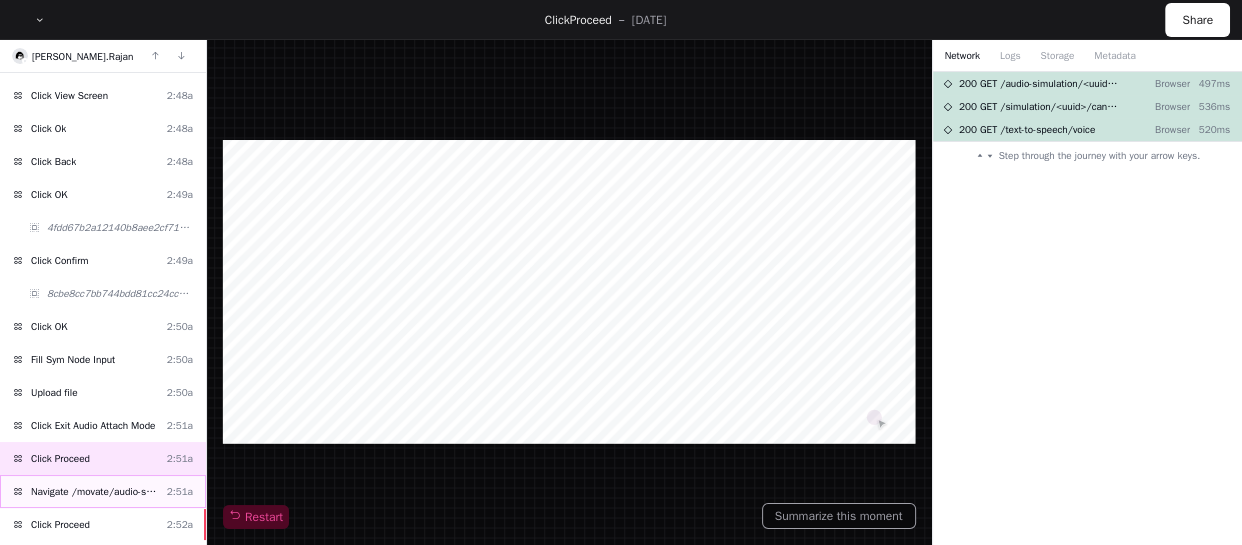 click on "Navigate /movate/audio-simulation/*/create-sym" 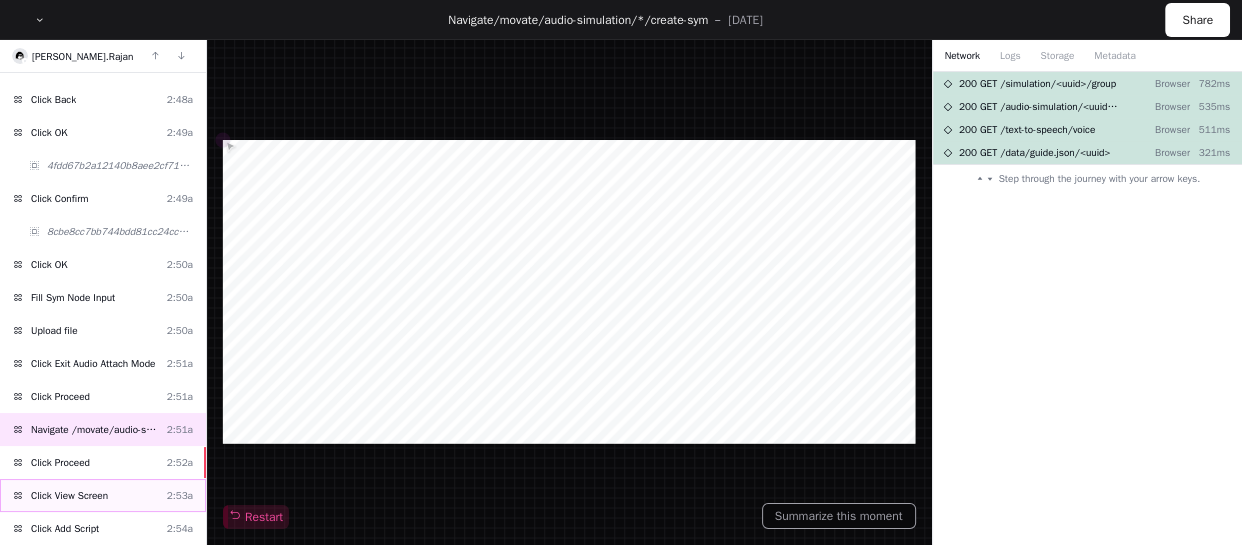 scroll, scrollTop: 909, scrollLeft: 0, axis: vertical 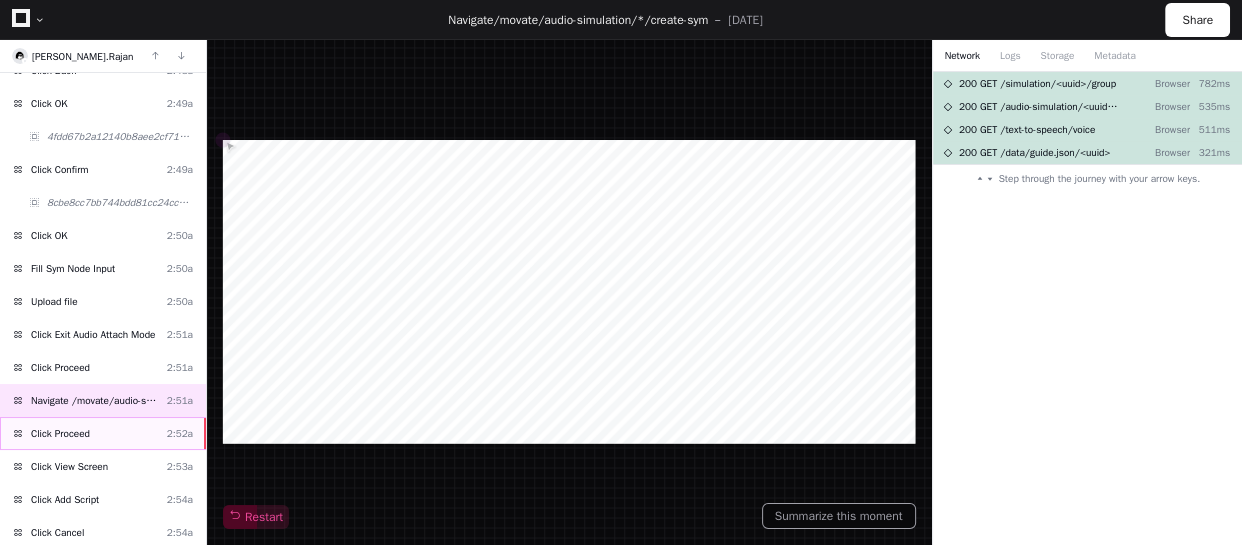 click on "Click Proceed  2:52a" 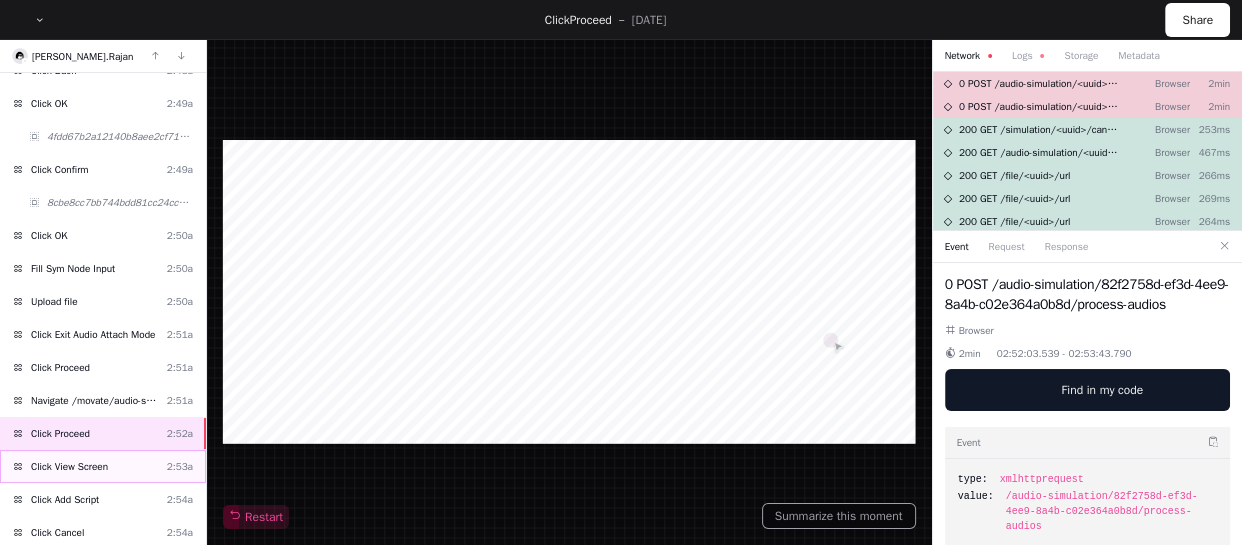 click on "Click View Screen  2:53a" 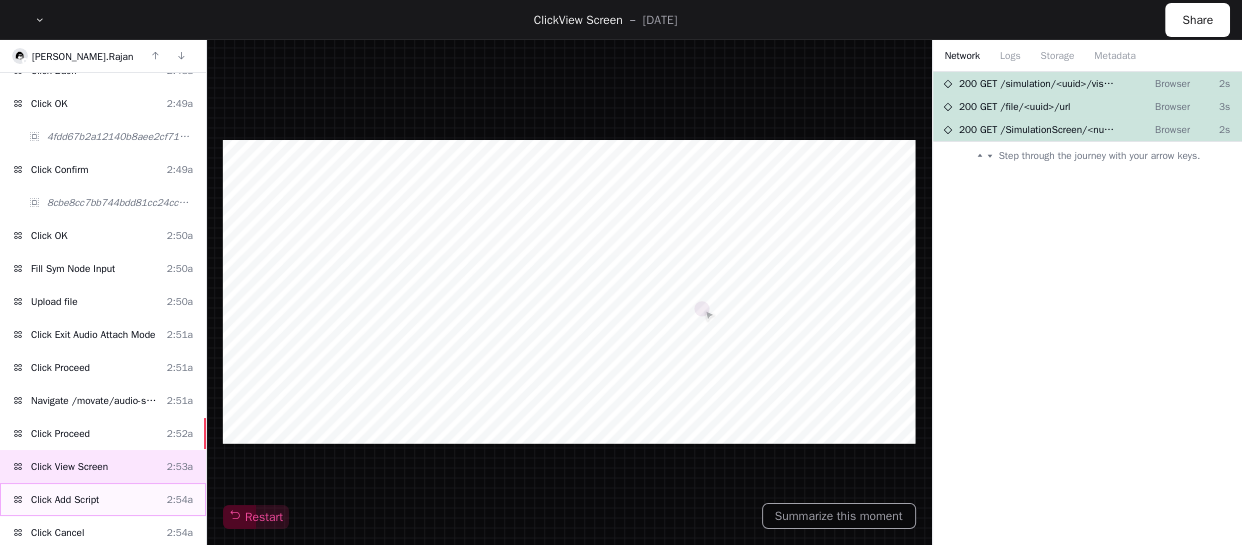 click on "Click Add Script  2:54a" 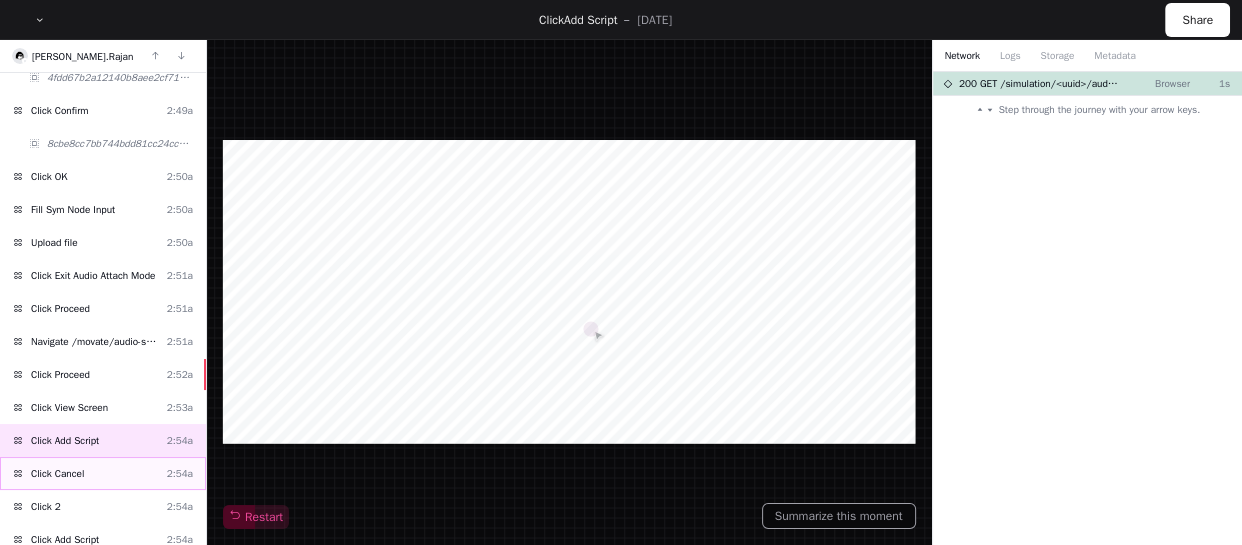 scroll, scrollTop: 1000, scrollLeft: 0, axis: vertical 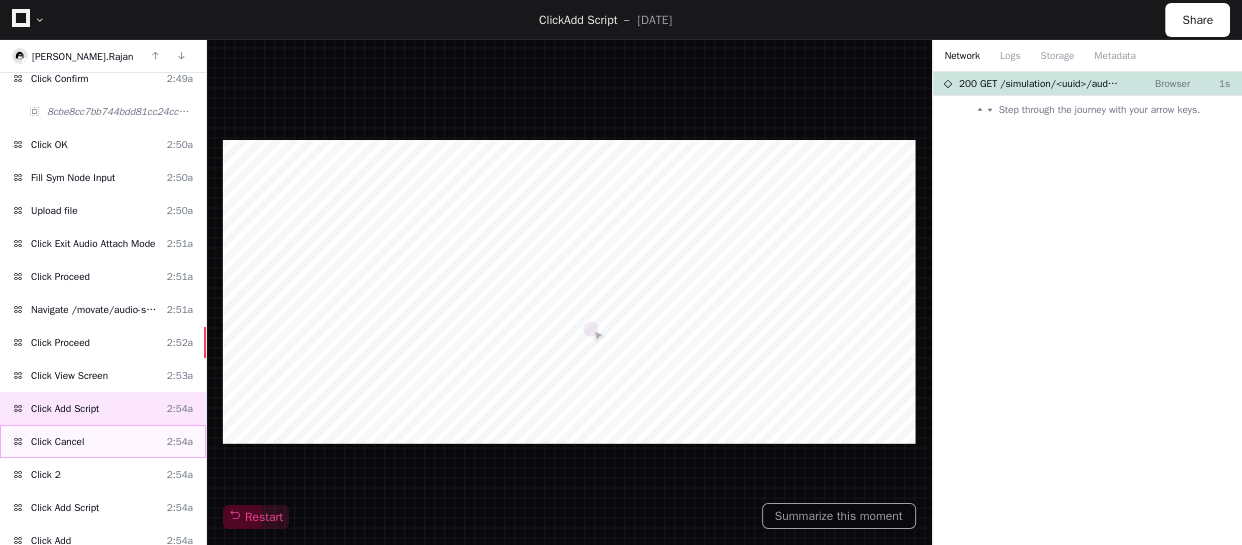 click on "Click Cancel  2:54a" 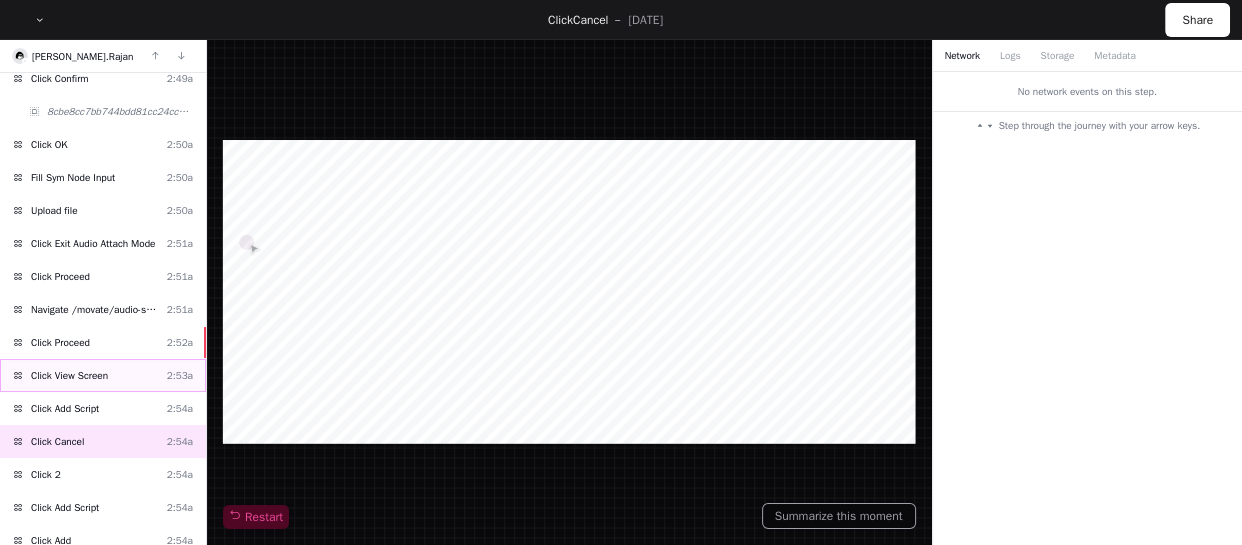 click on "Click View Screen" 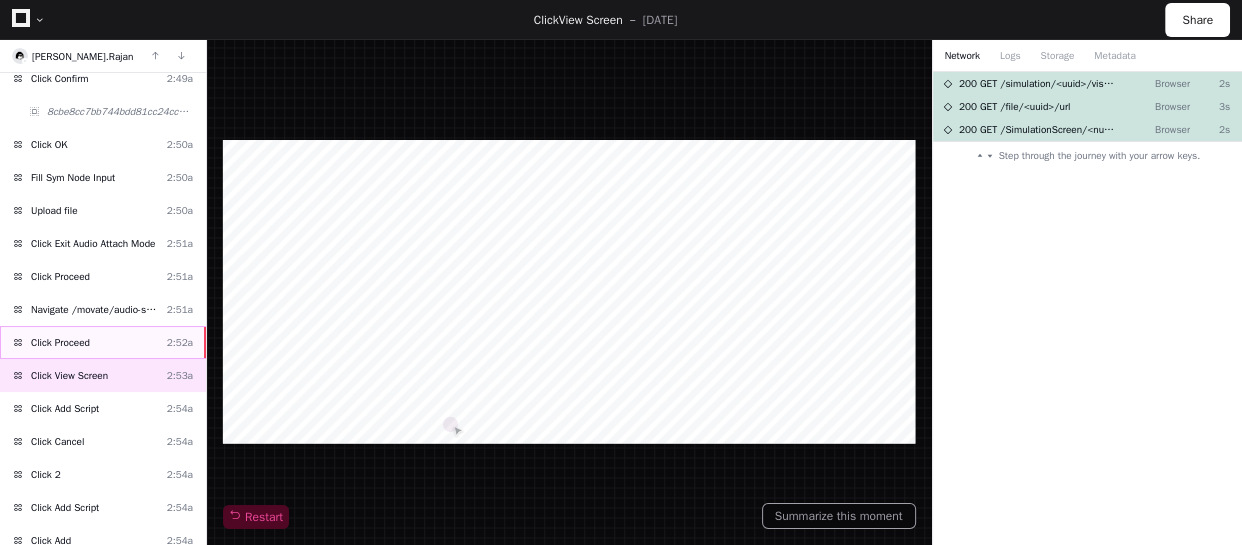 click on "Click Proceed  2:52a" 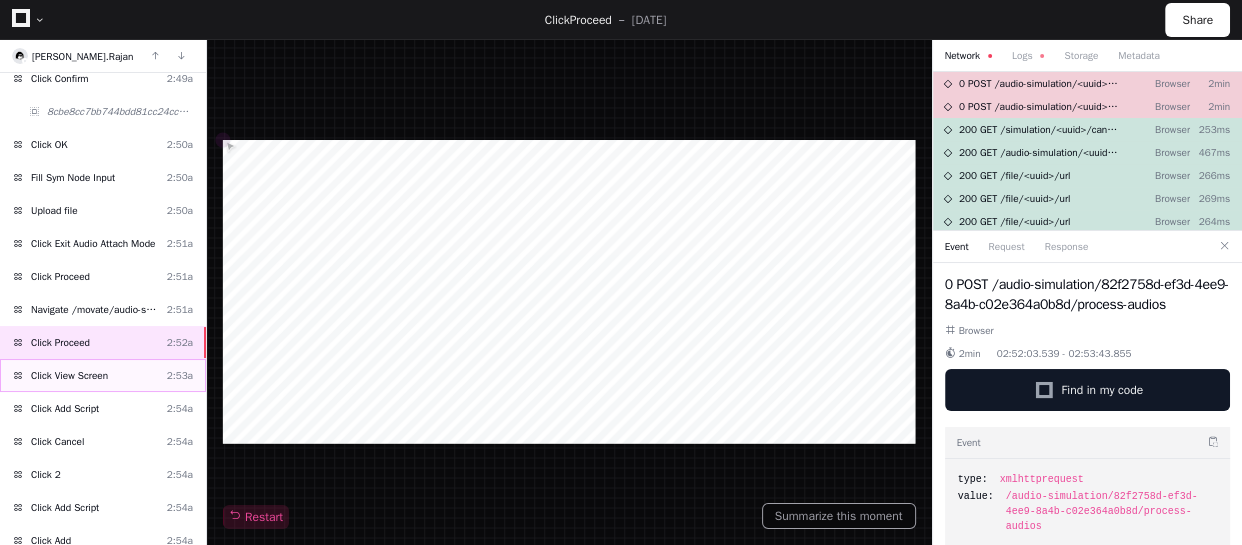 click on "Click View Screen  2:53a" 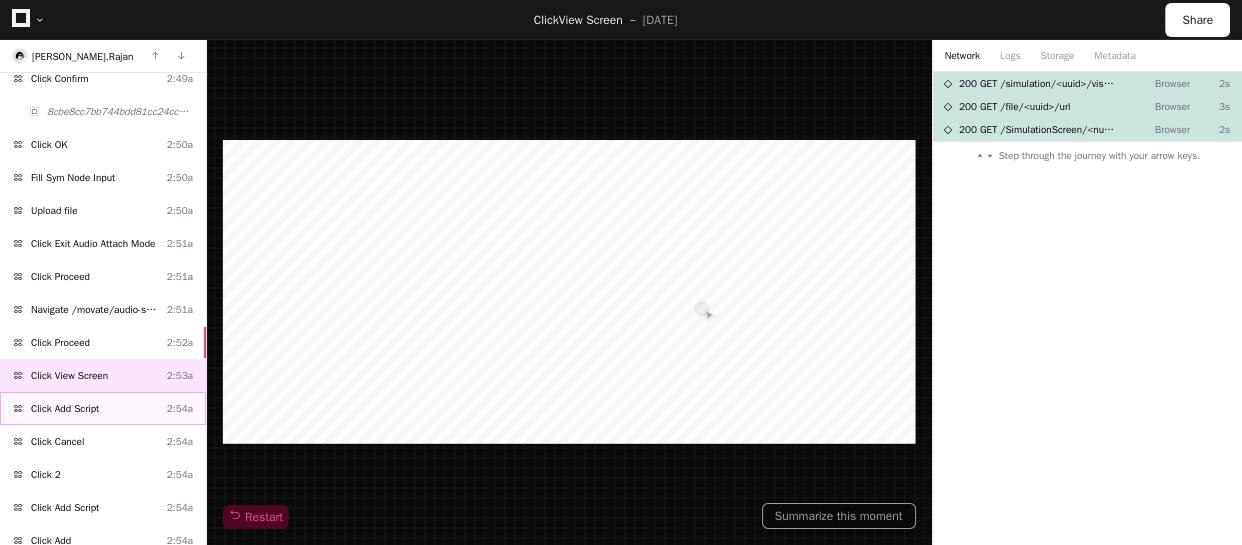 click on "Click Add Script  2:54a" 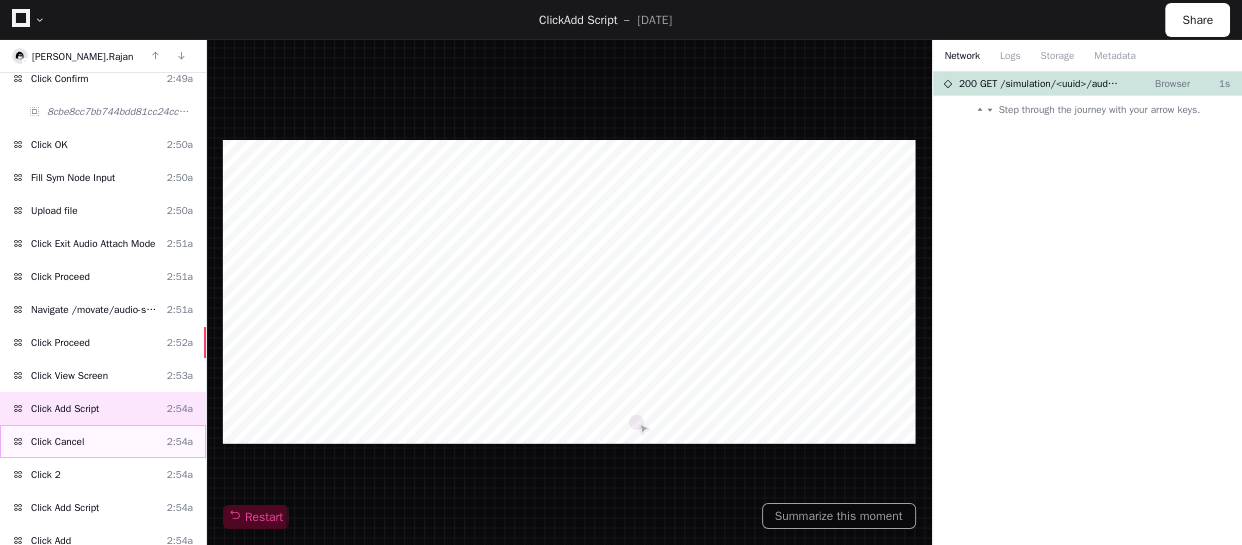 click on "Click Cancel  2:54a" 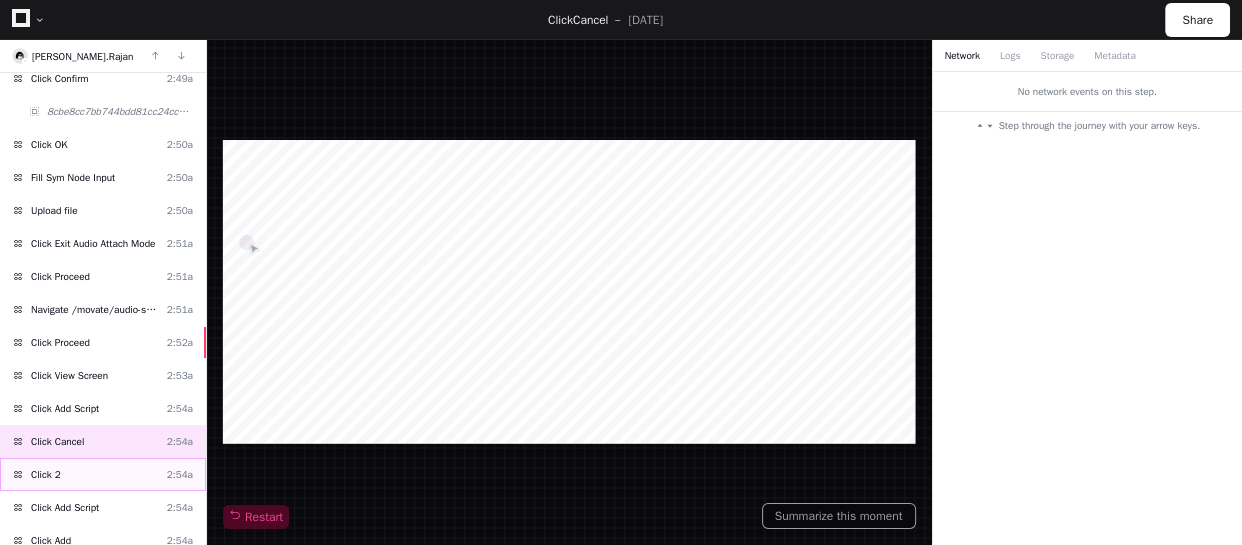click on "Click 2  2:54a" 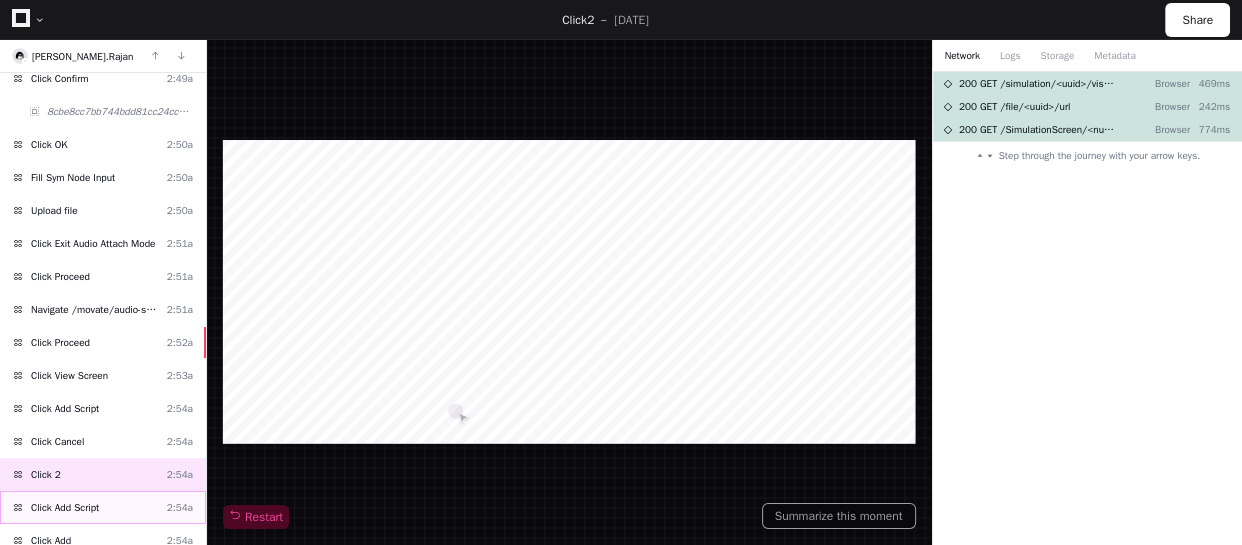click on "Click Add Script  2:54a" 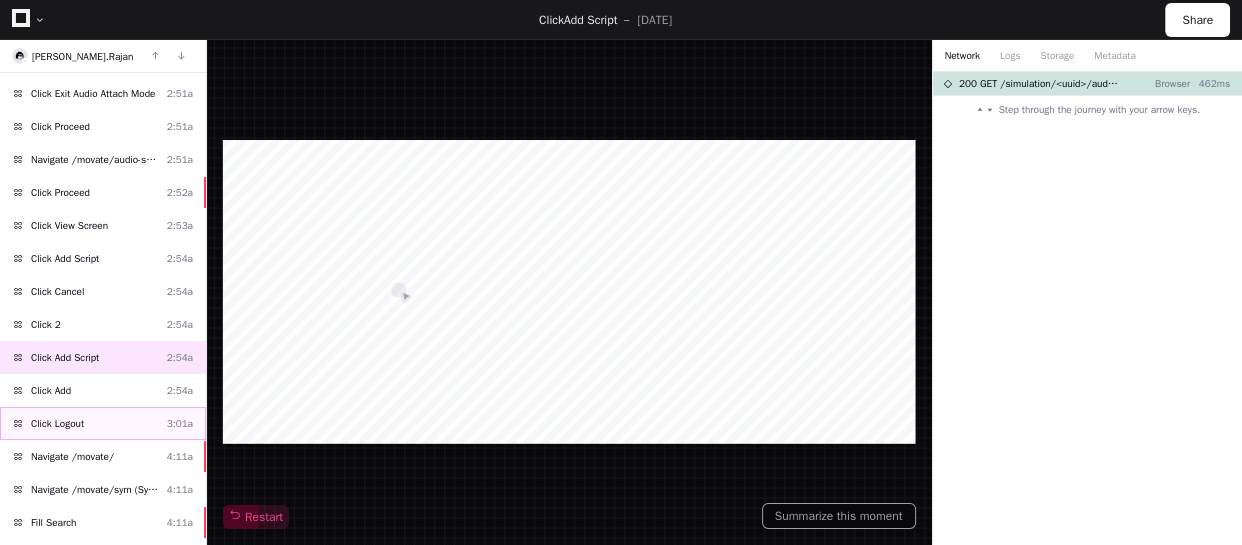 scroll, scrollTop: 1181, scrollLeft: 0, axis: vertical 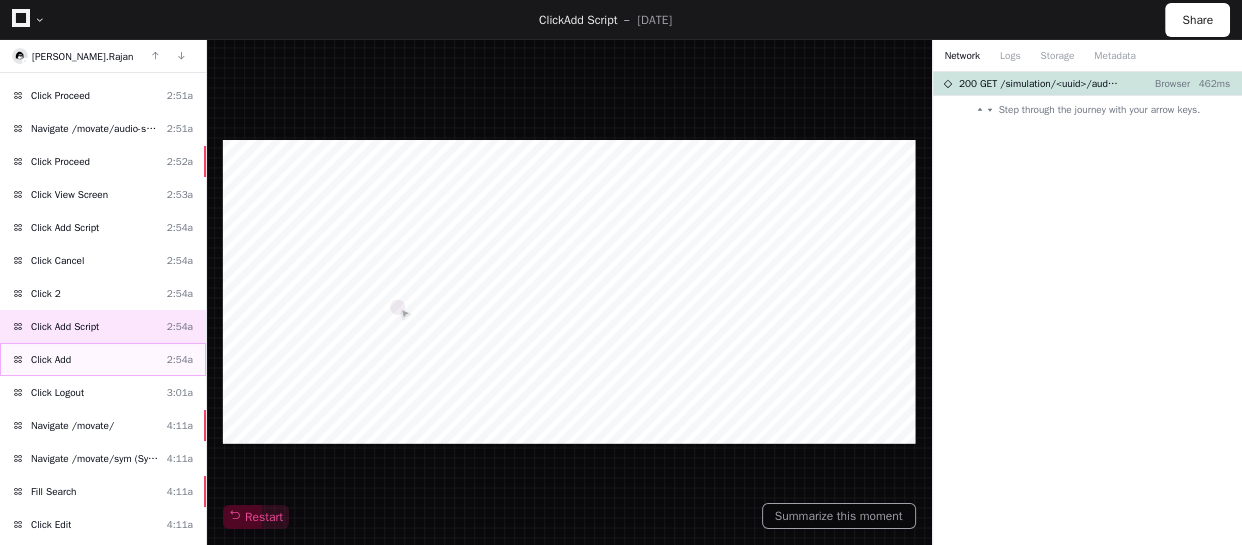 click on "Click Add  2:54a" 